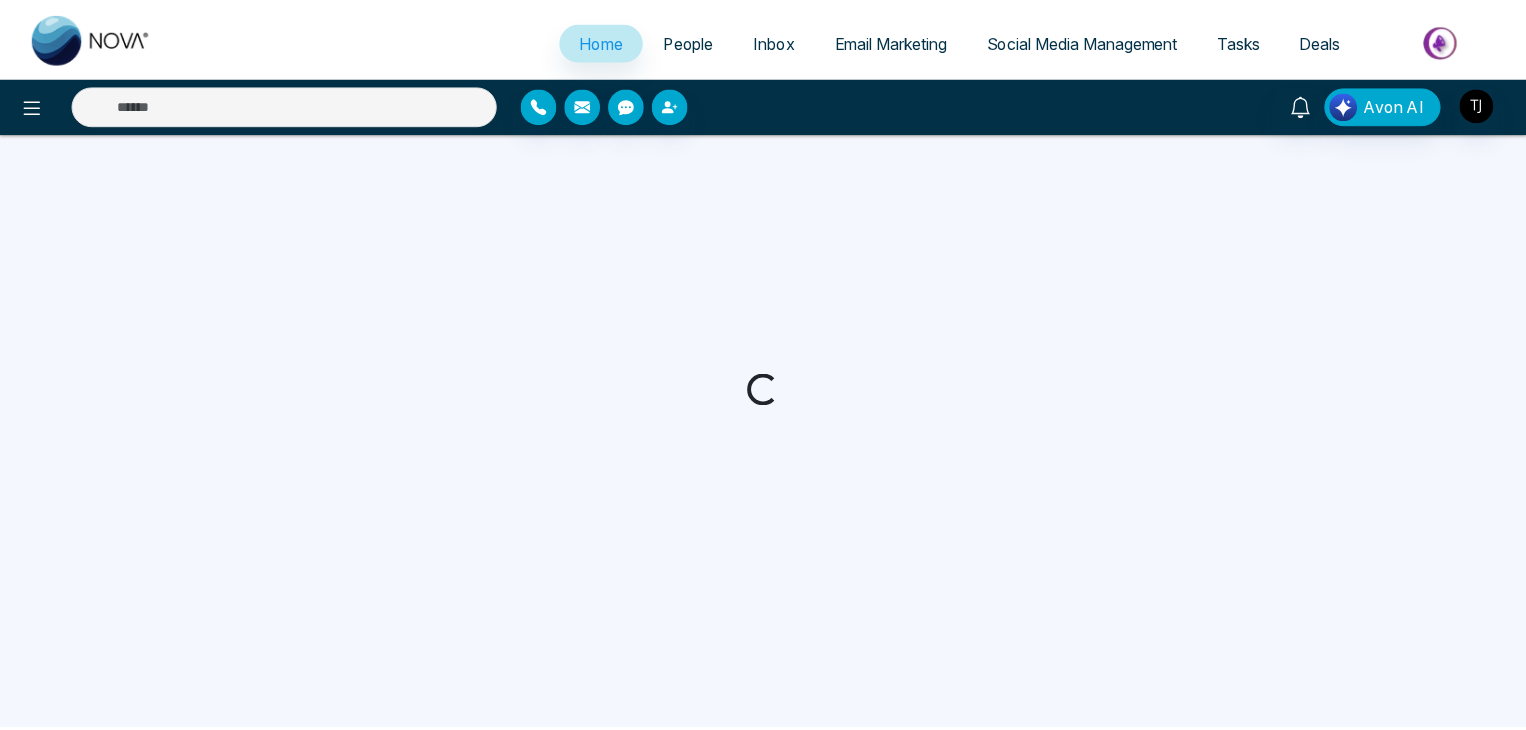 scroll, scrollTop: 0, scrollLeft: 0, axis: both 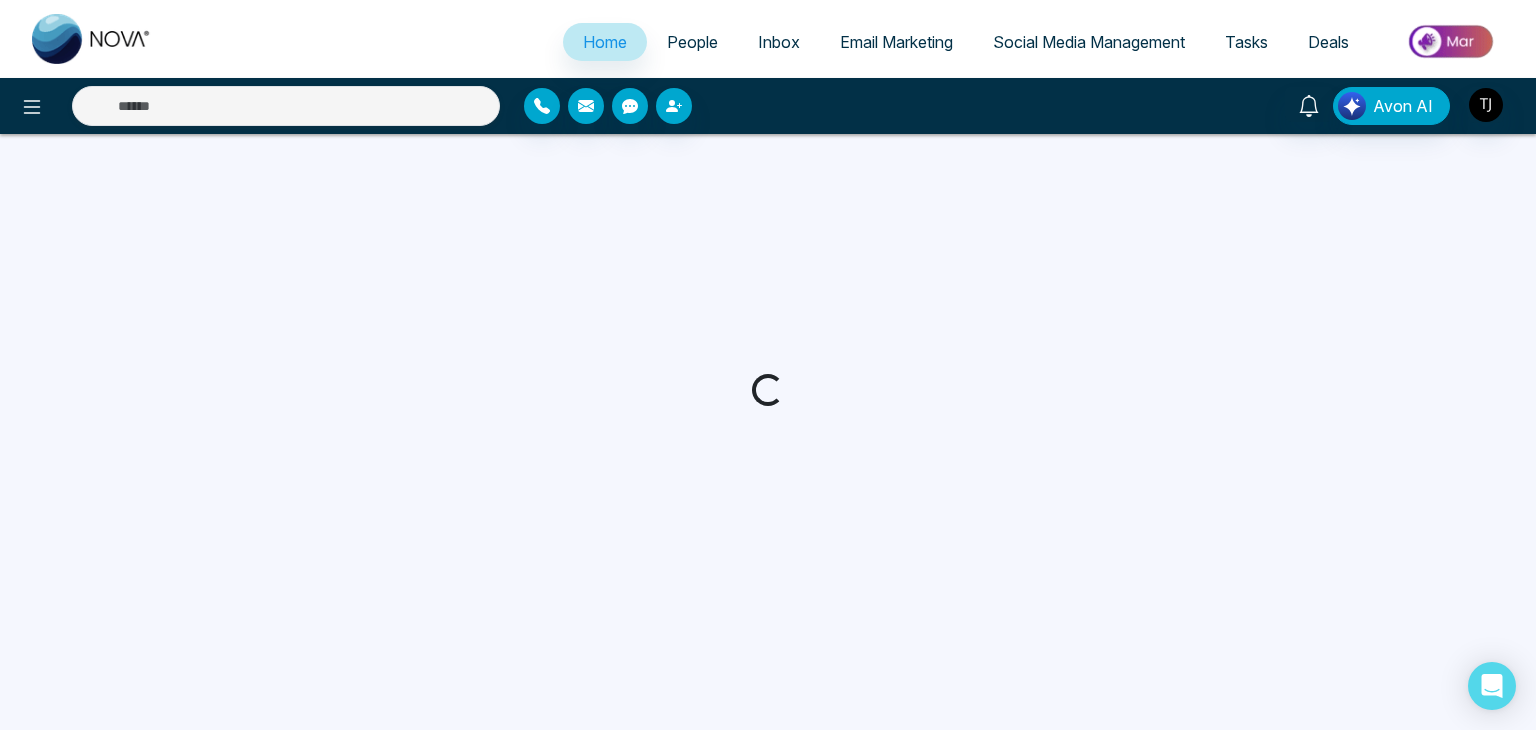 select on "*" 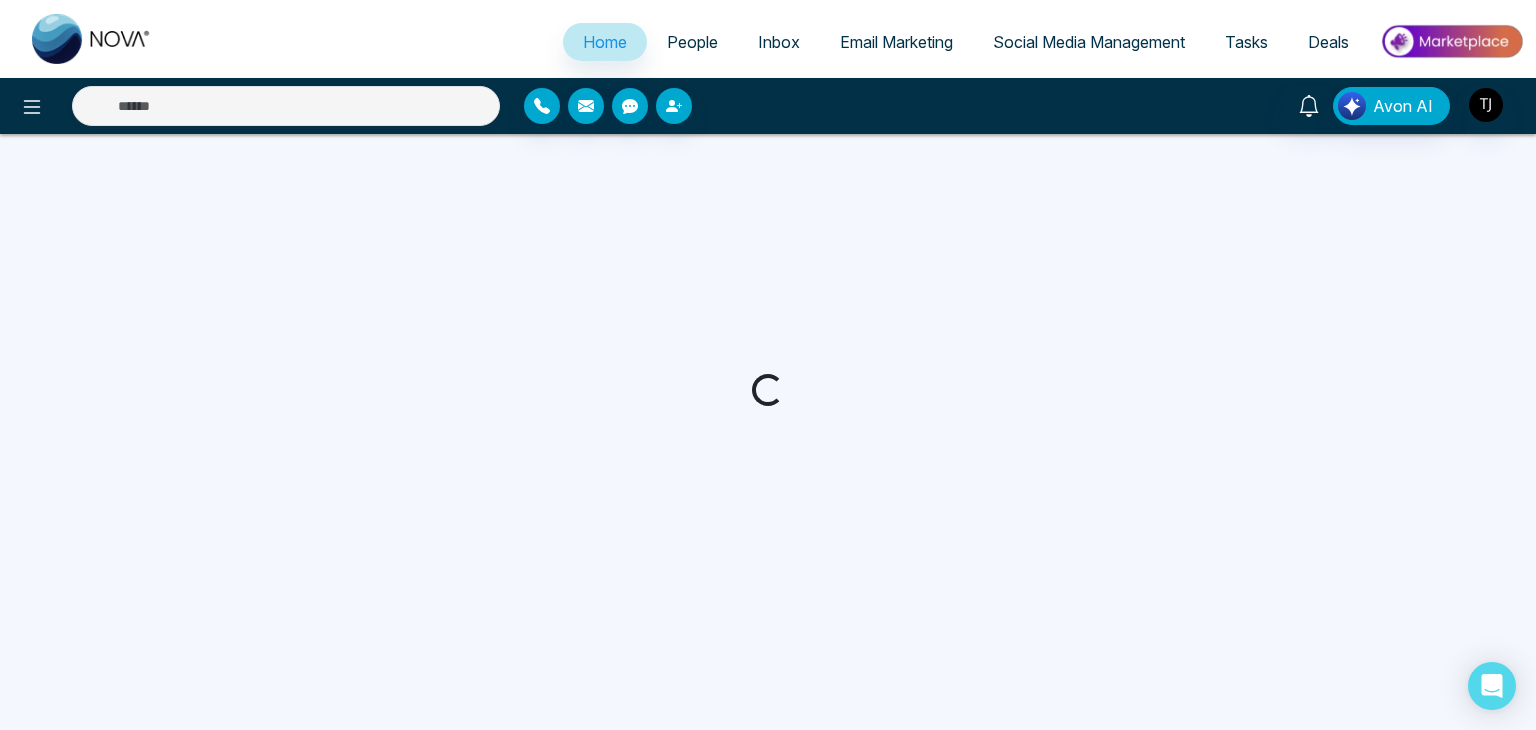 select on "*" 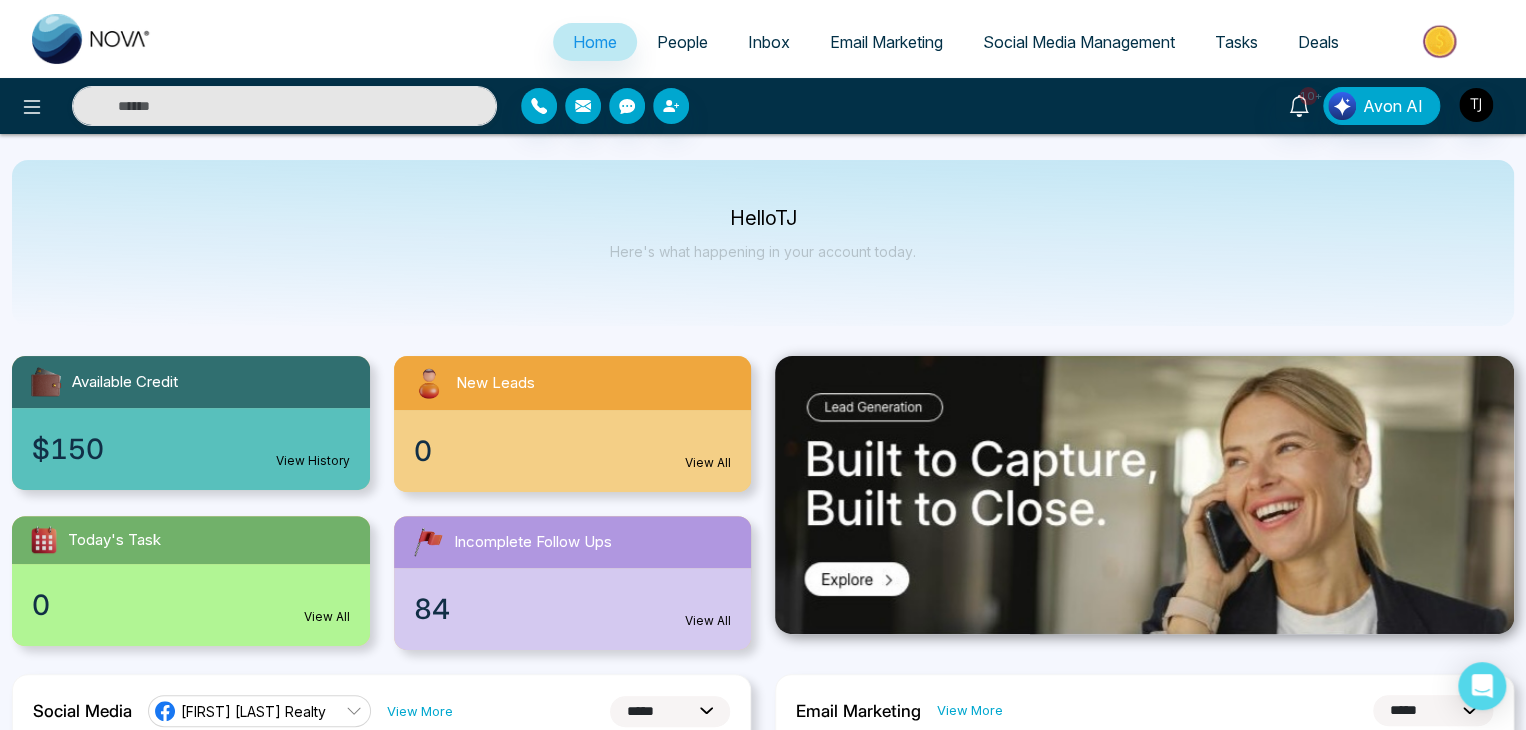 click on "Social Media Management" at bounding box center (1079, 42) 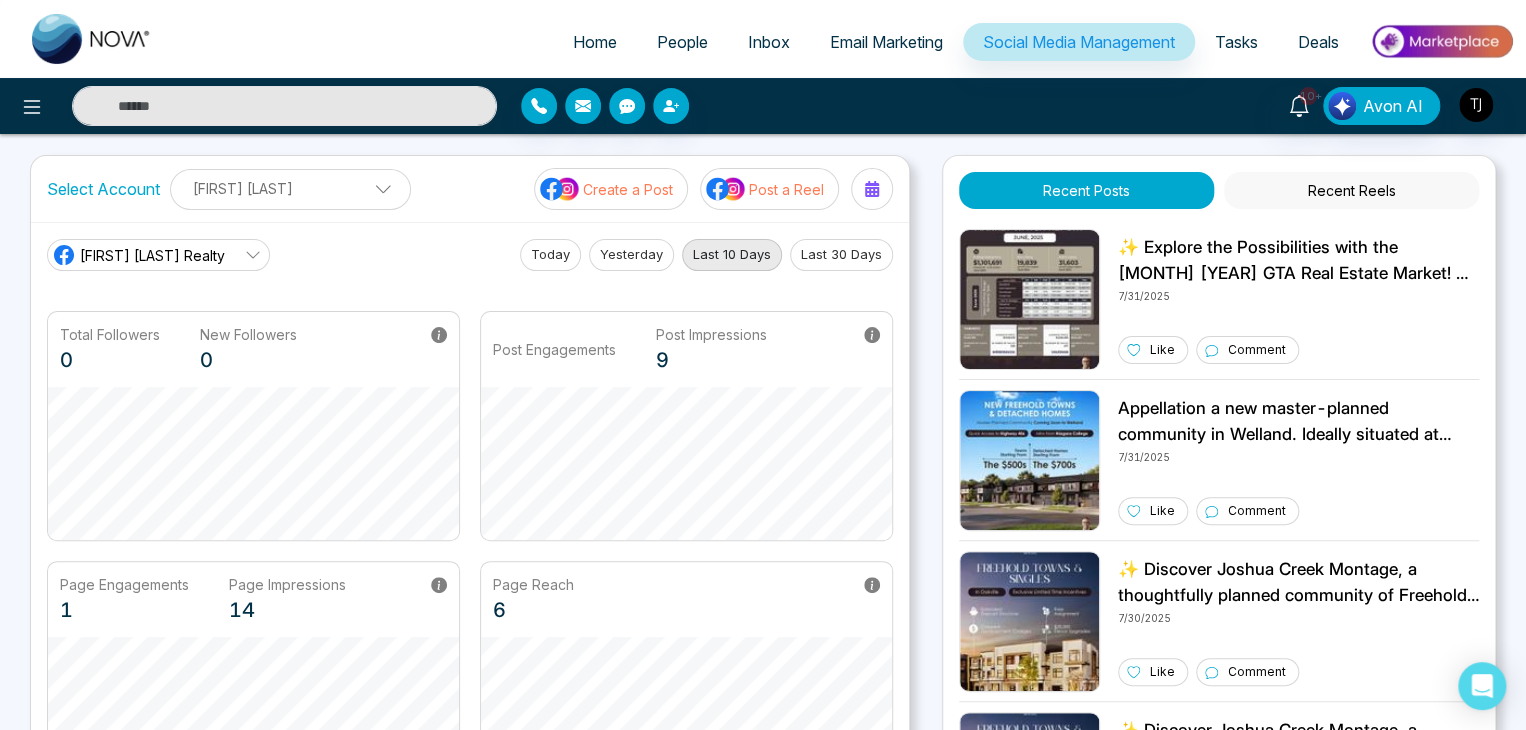 scroll, scrollTop: 0, scrollLeft: 0, axis: both 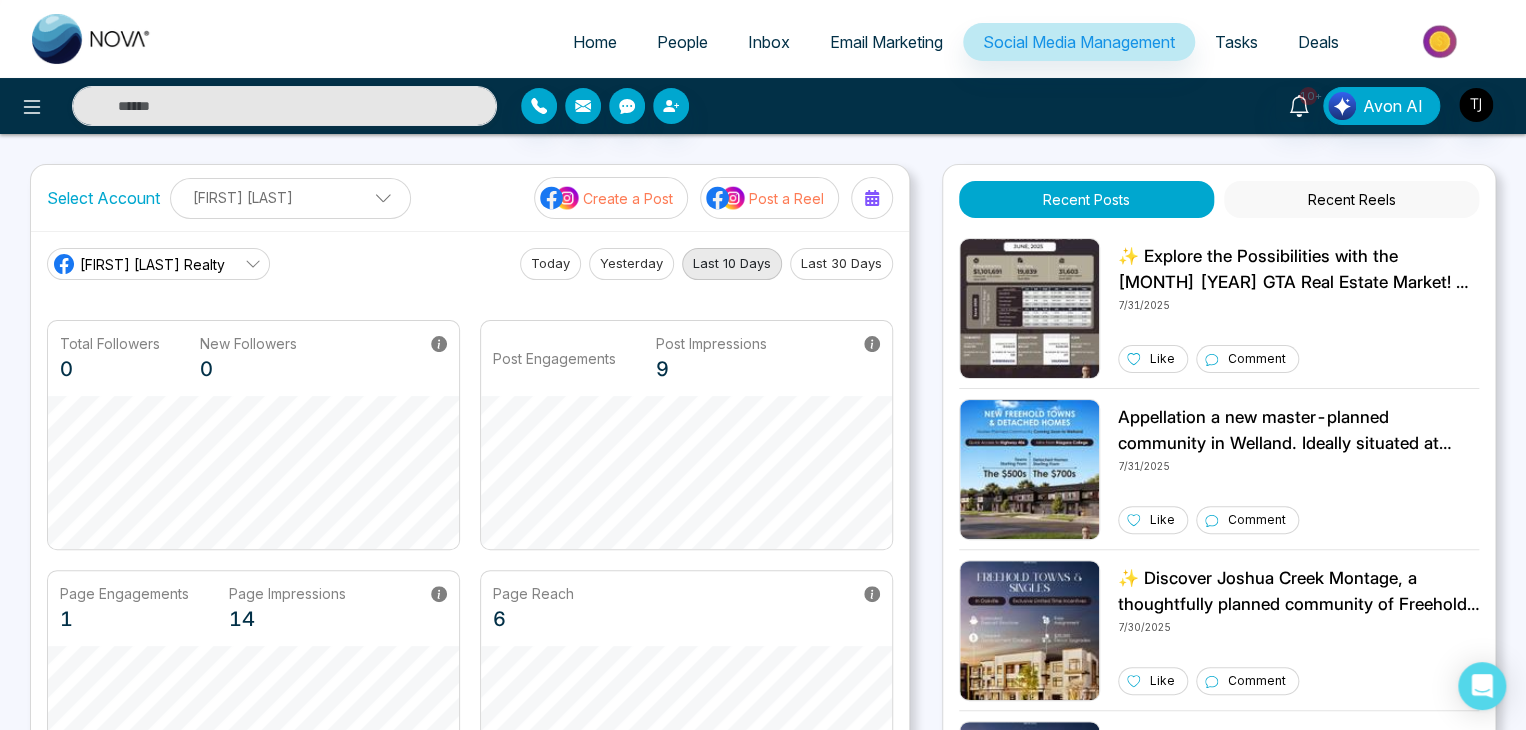 click on "[FIRST] [LAST]" at bounding box center (290, 197) 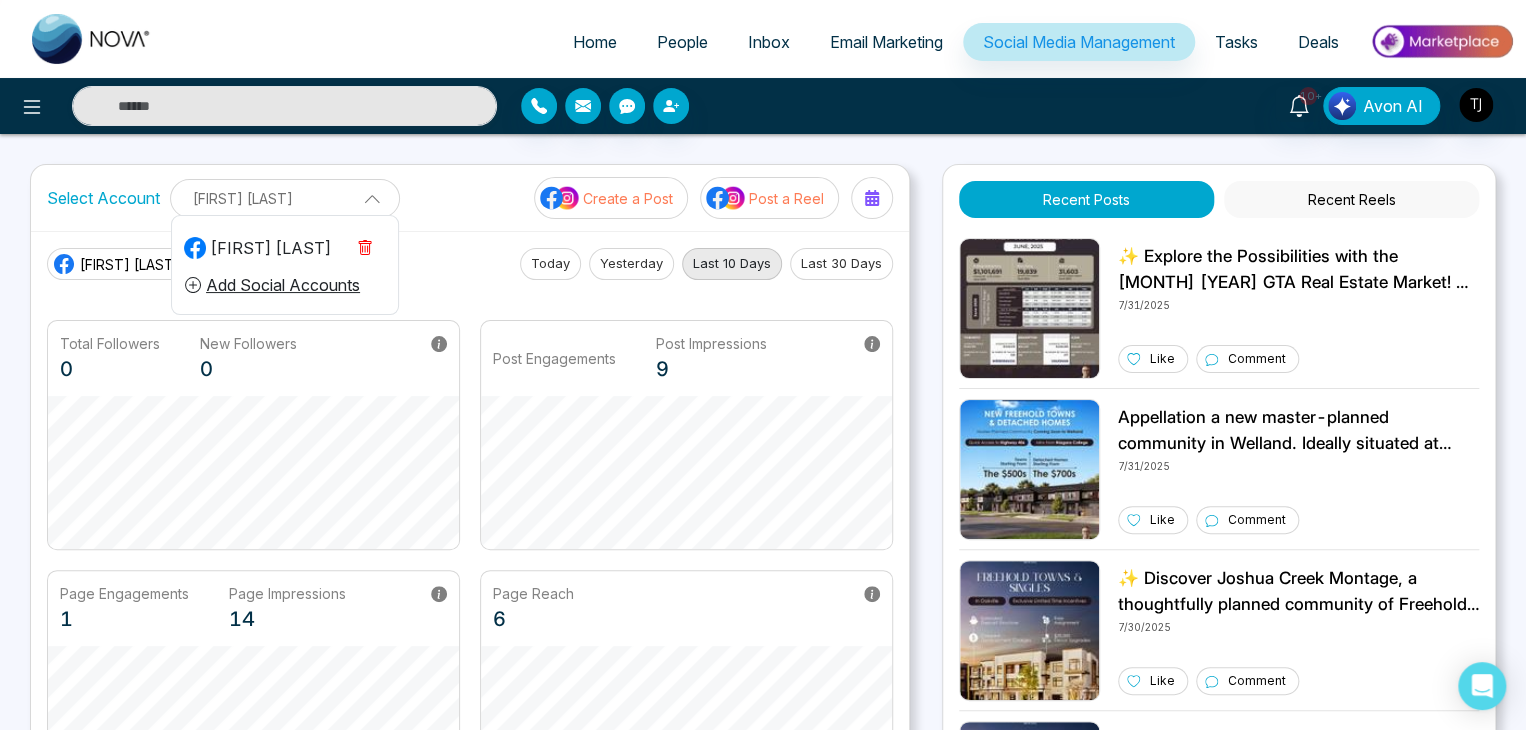 click on "[FIRST] [LAST]" at bounding box center [285, 198] 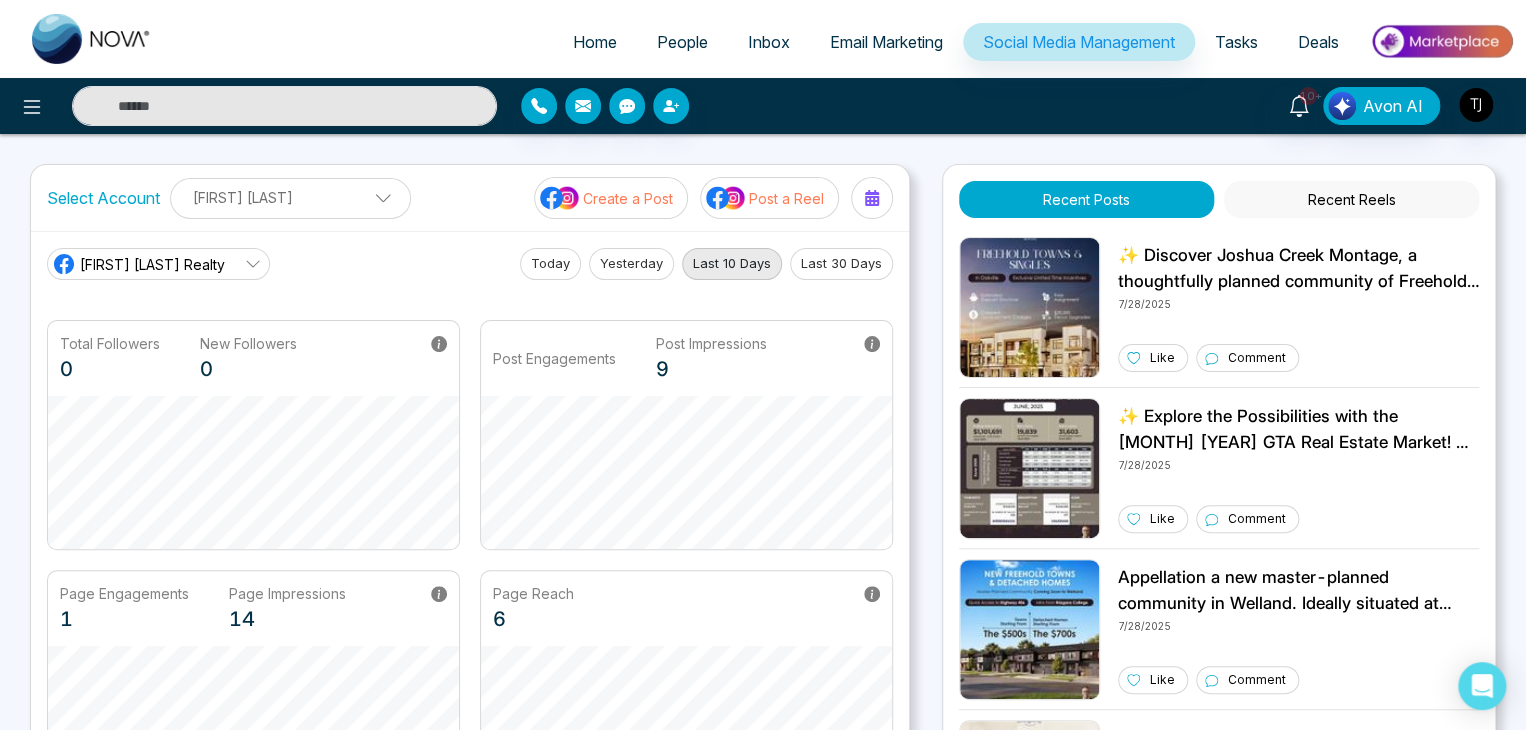 scroll, scrollTop: 522, scrollLeft: 0, axis: vertical 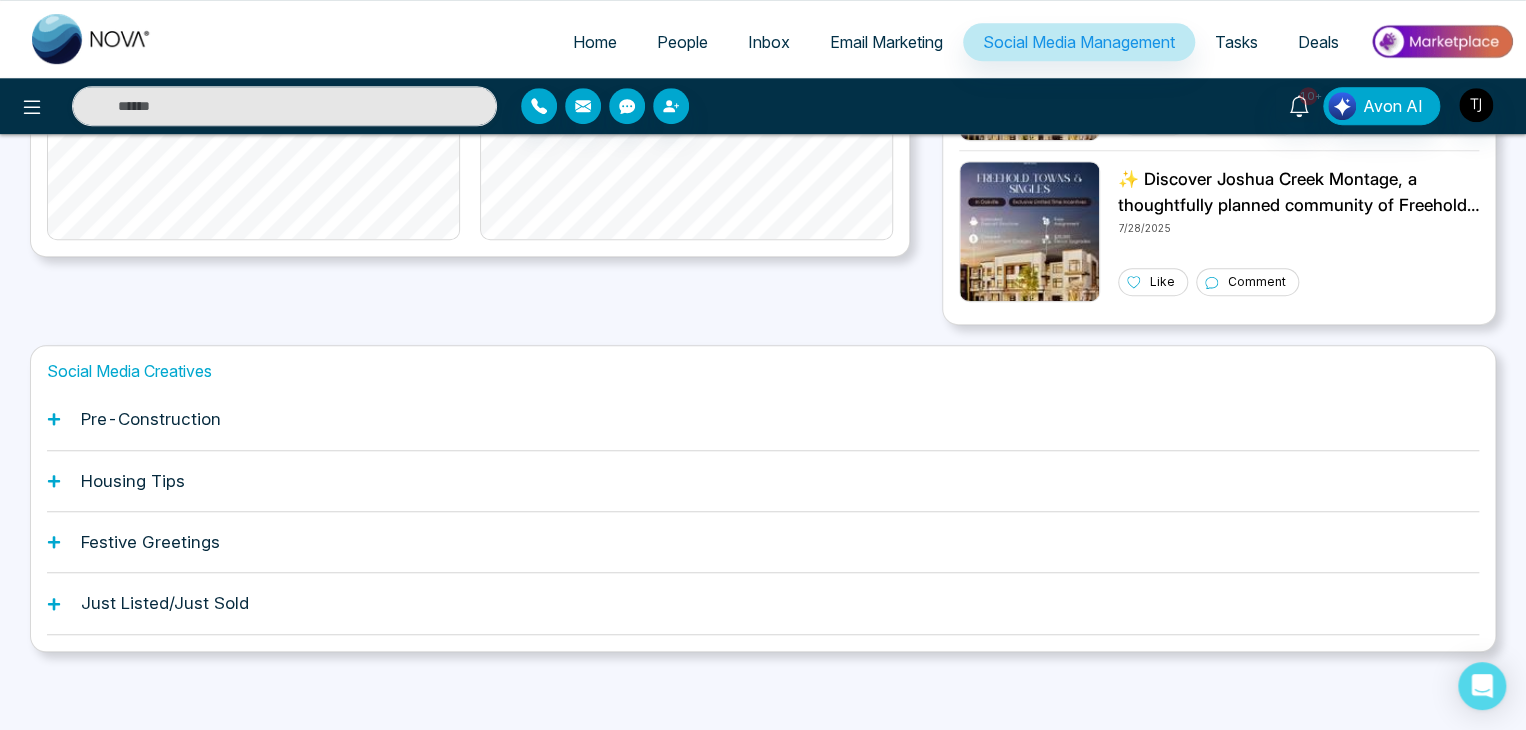 click on "Tasks" at bounding box center [1236, 42] 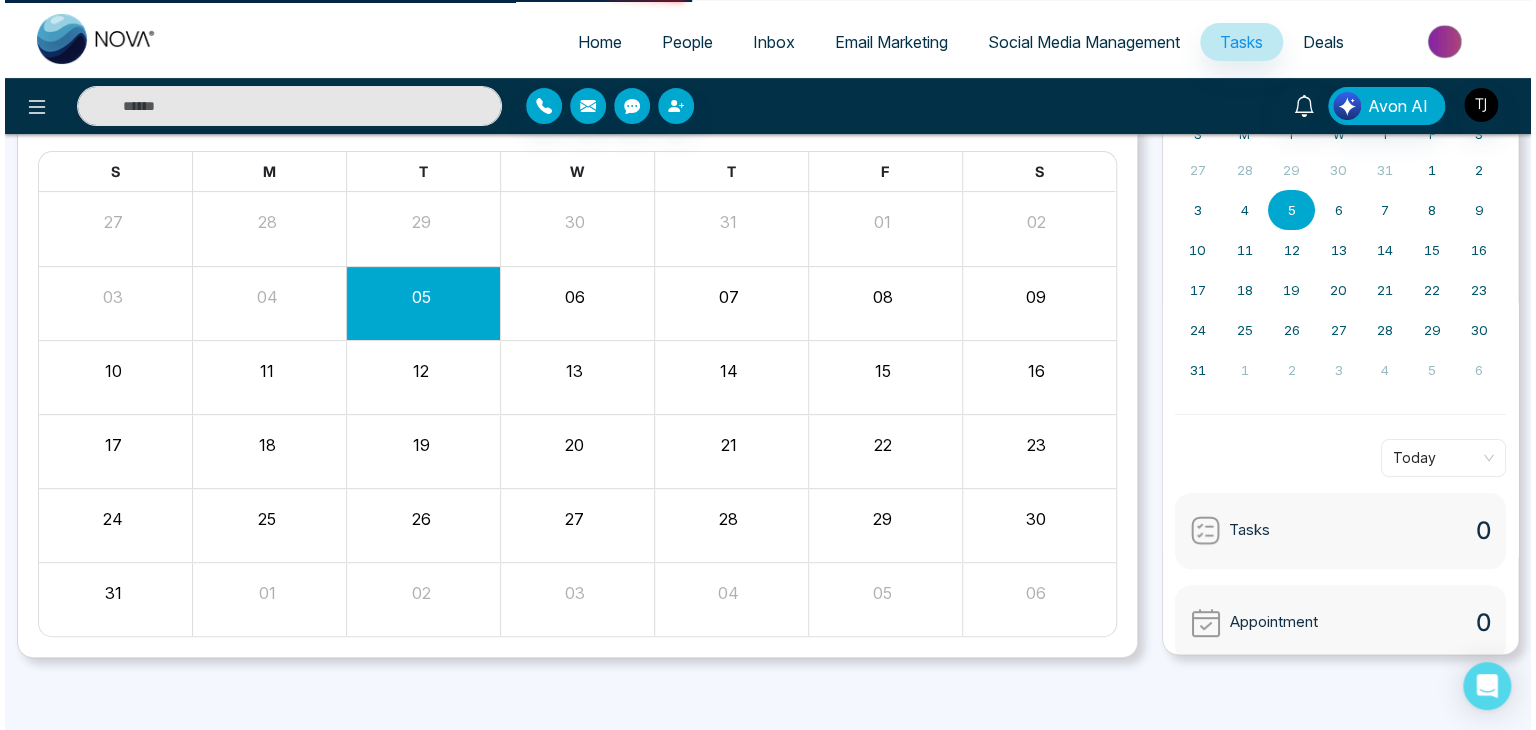 scroll, scrollTop: 0, scrollLeft: 0, axis: both 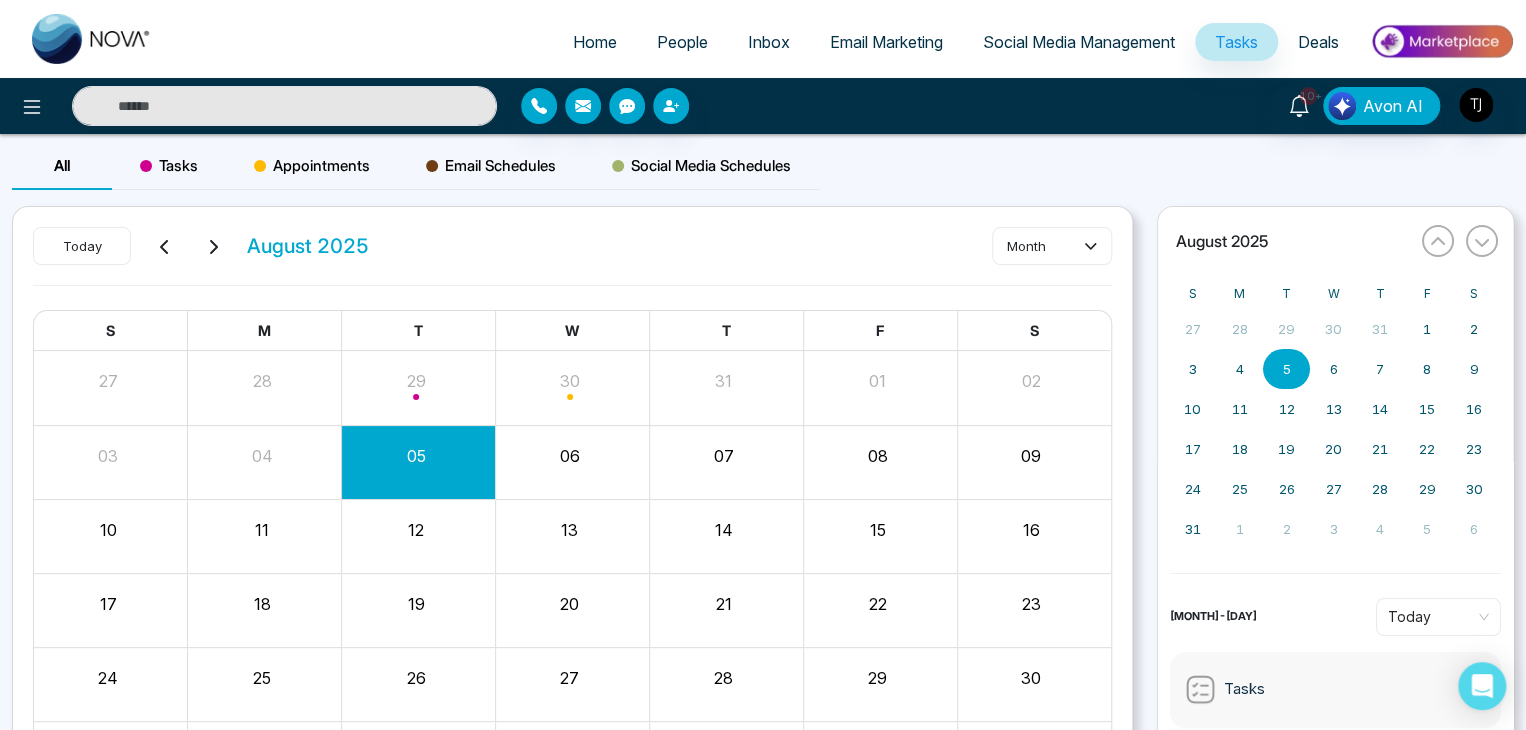 click on "Deals" at bounding box center (1318, 42) 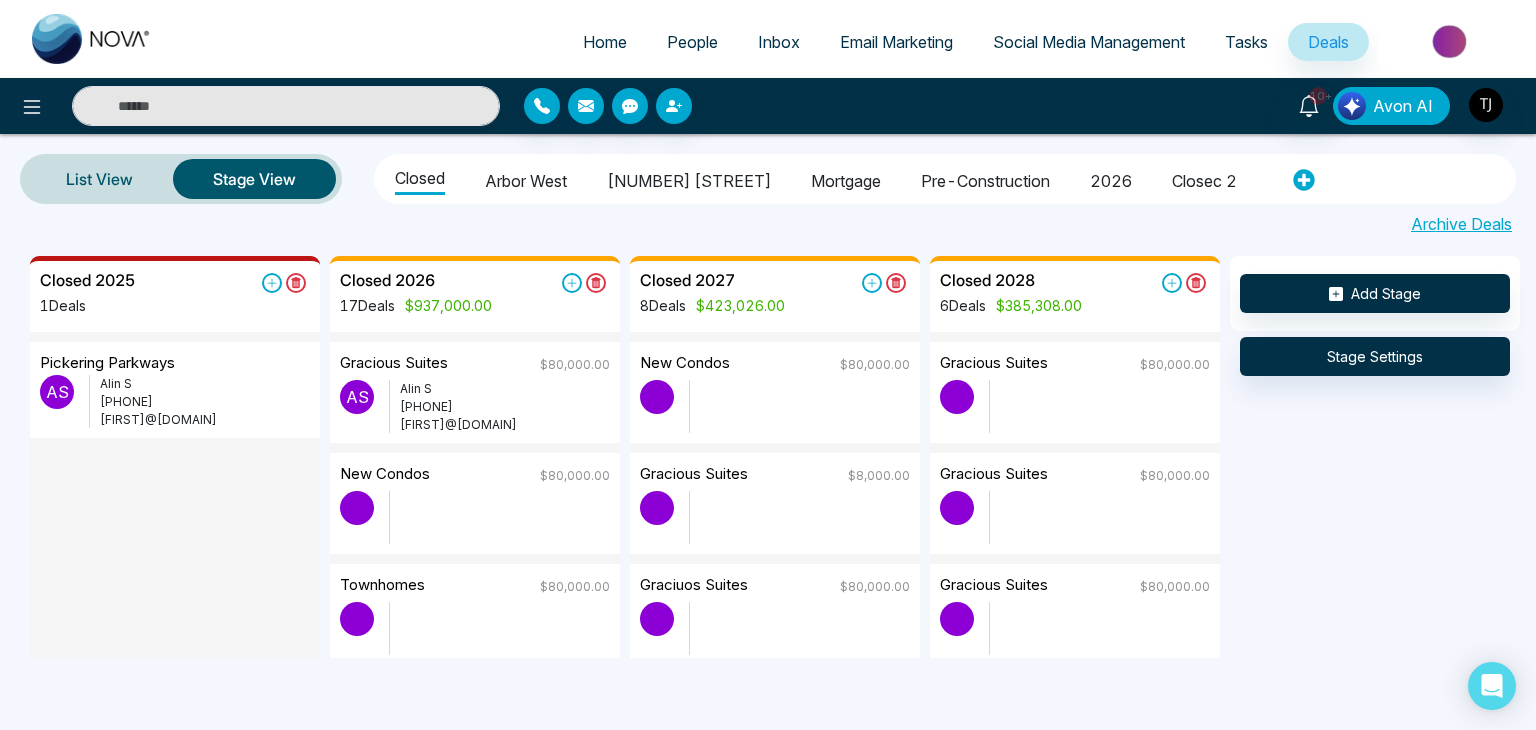 click on "Avon AI" at bounding box center [1403, 106] 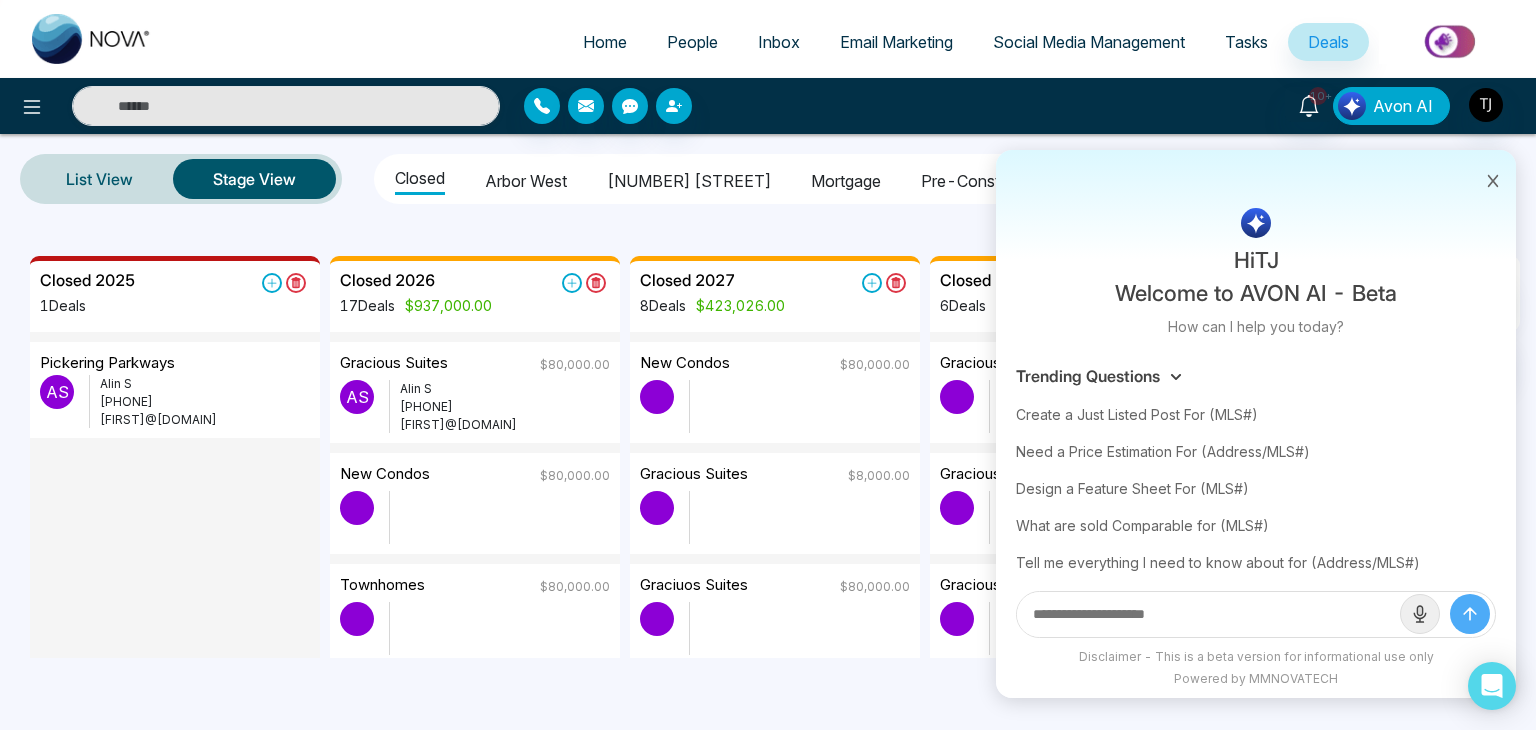 click on "Avon AI" at bounding box center (1403, 106) 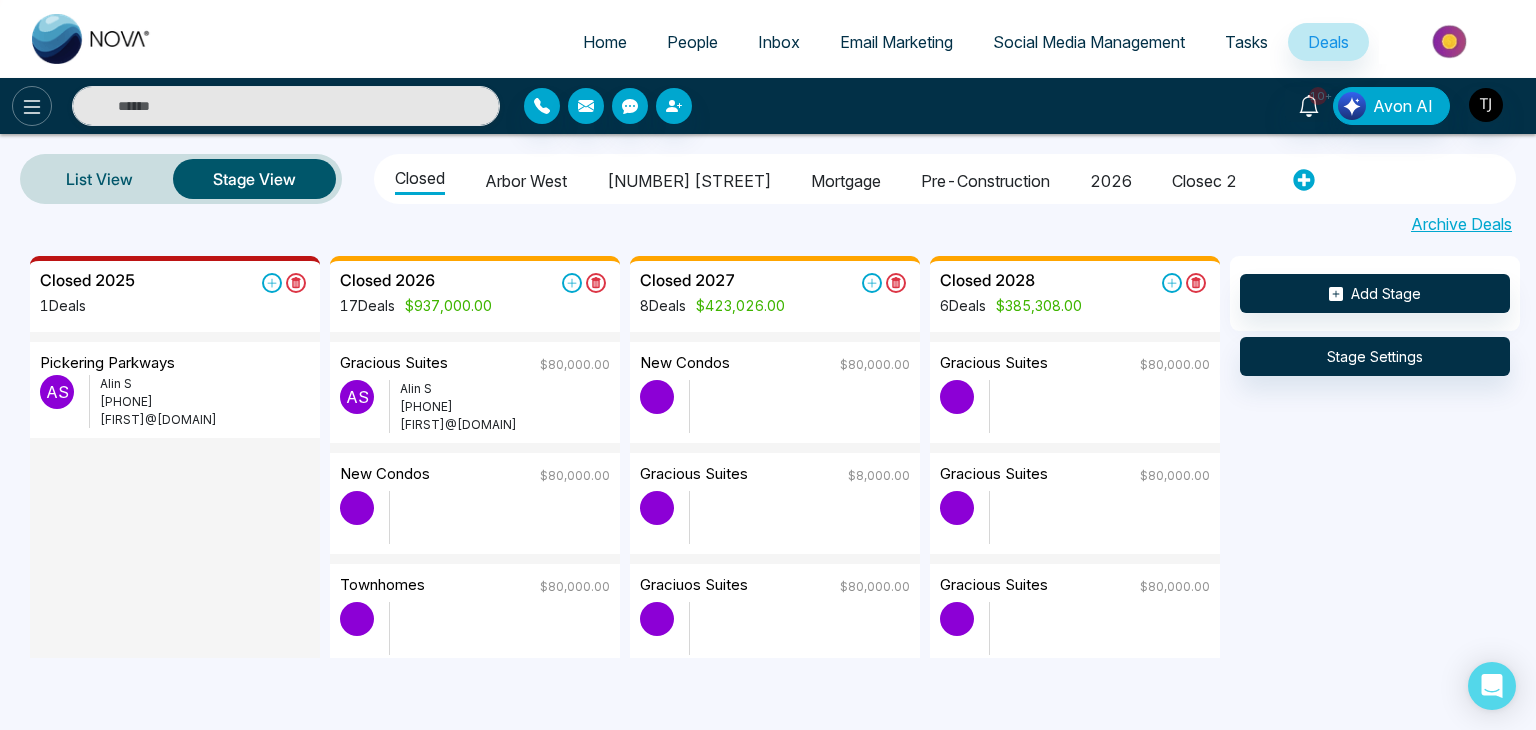 click 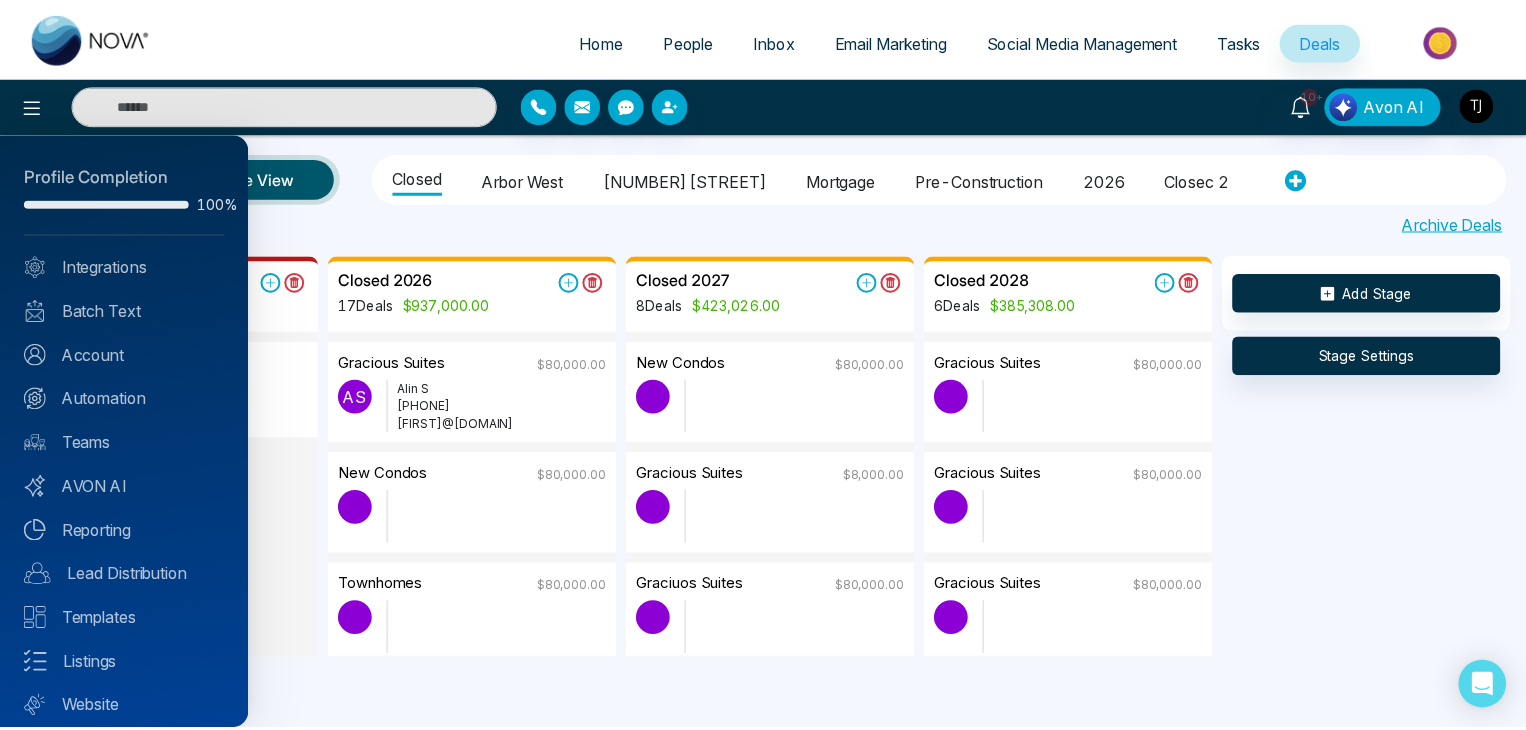 scroll, scrollTop: 56, scrollLeft: 0, axis: vertical 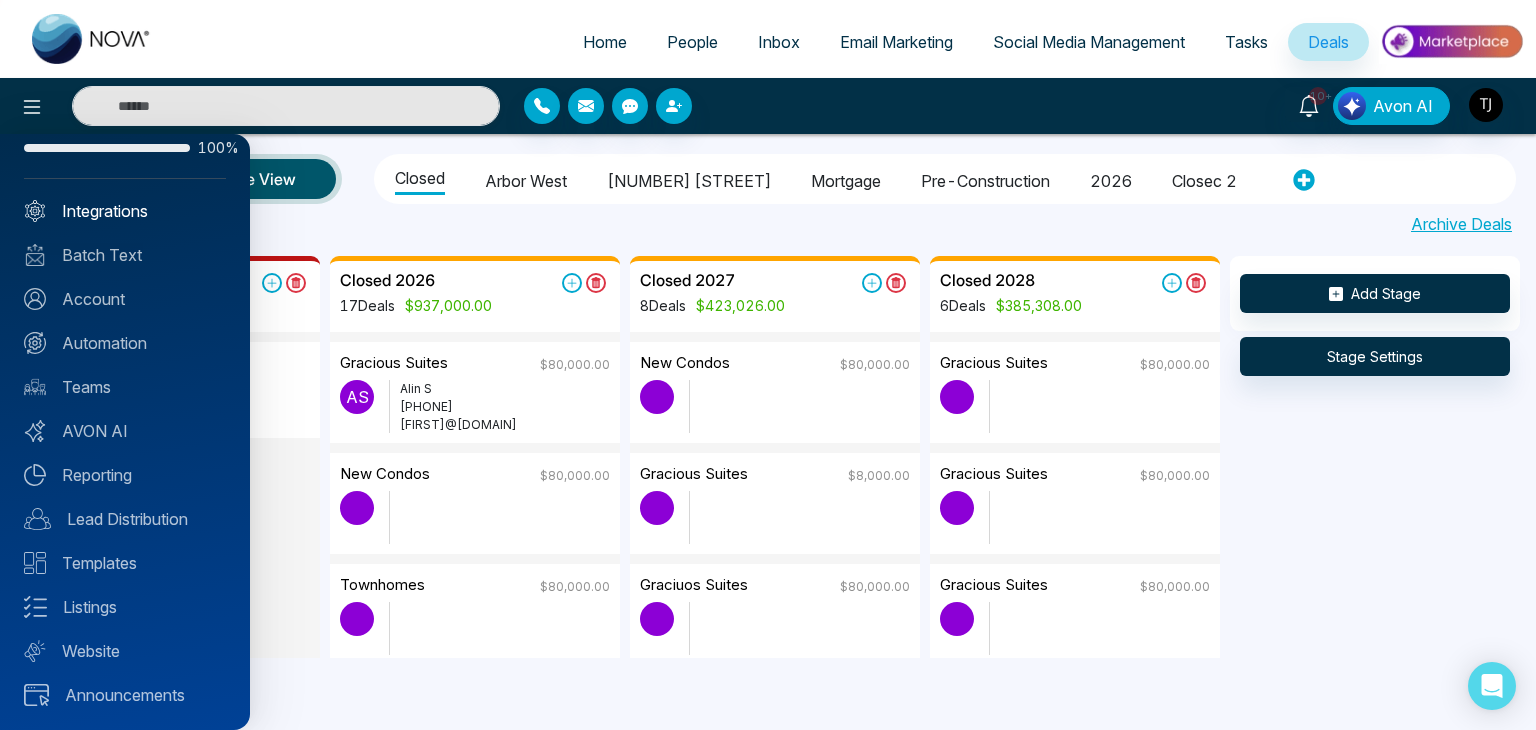 click on "Integrations" at bounding box center [125, 211] 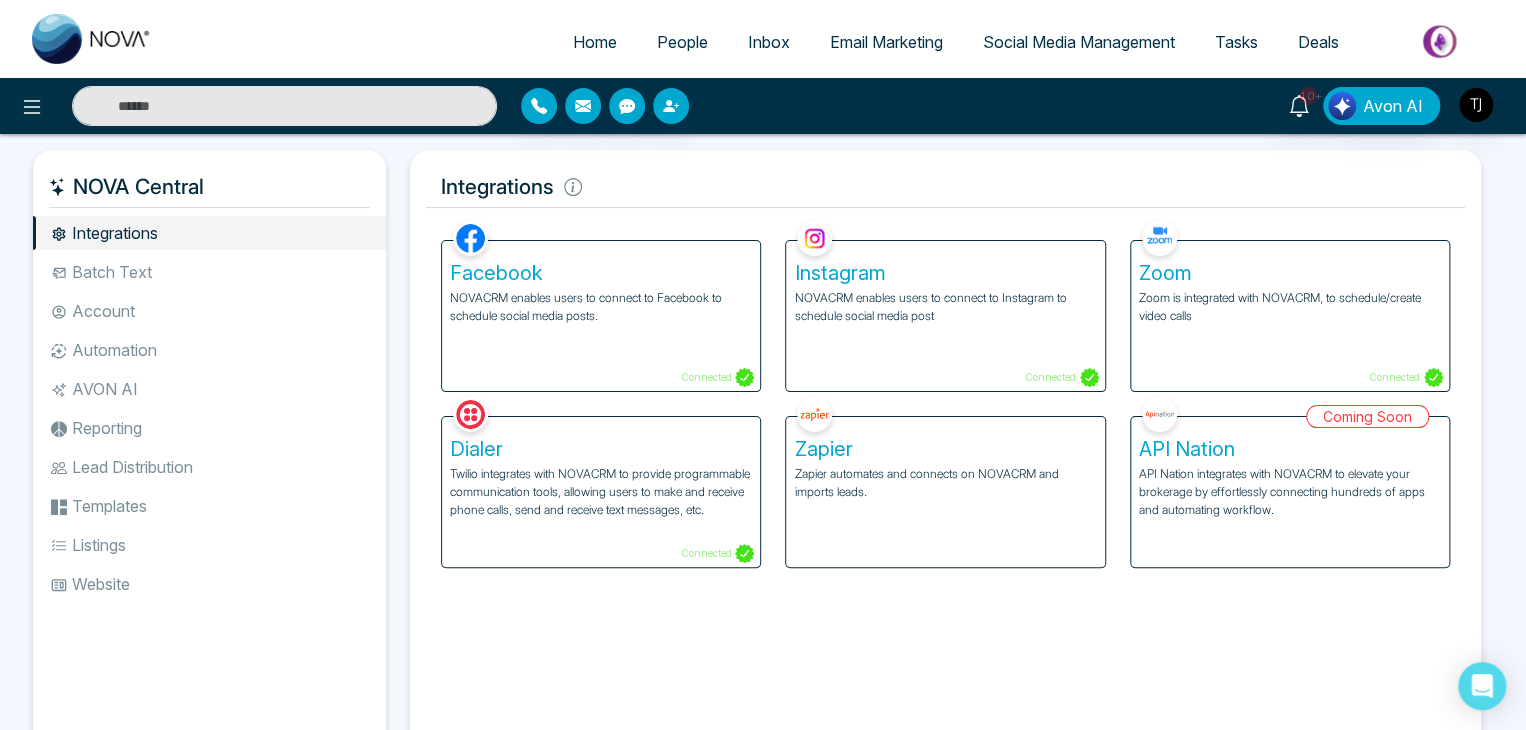 click on "Batch Text" at bounding box center (209, 272) 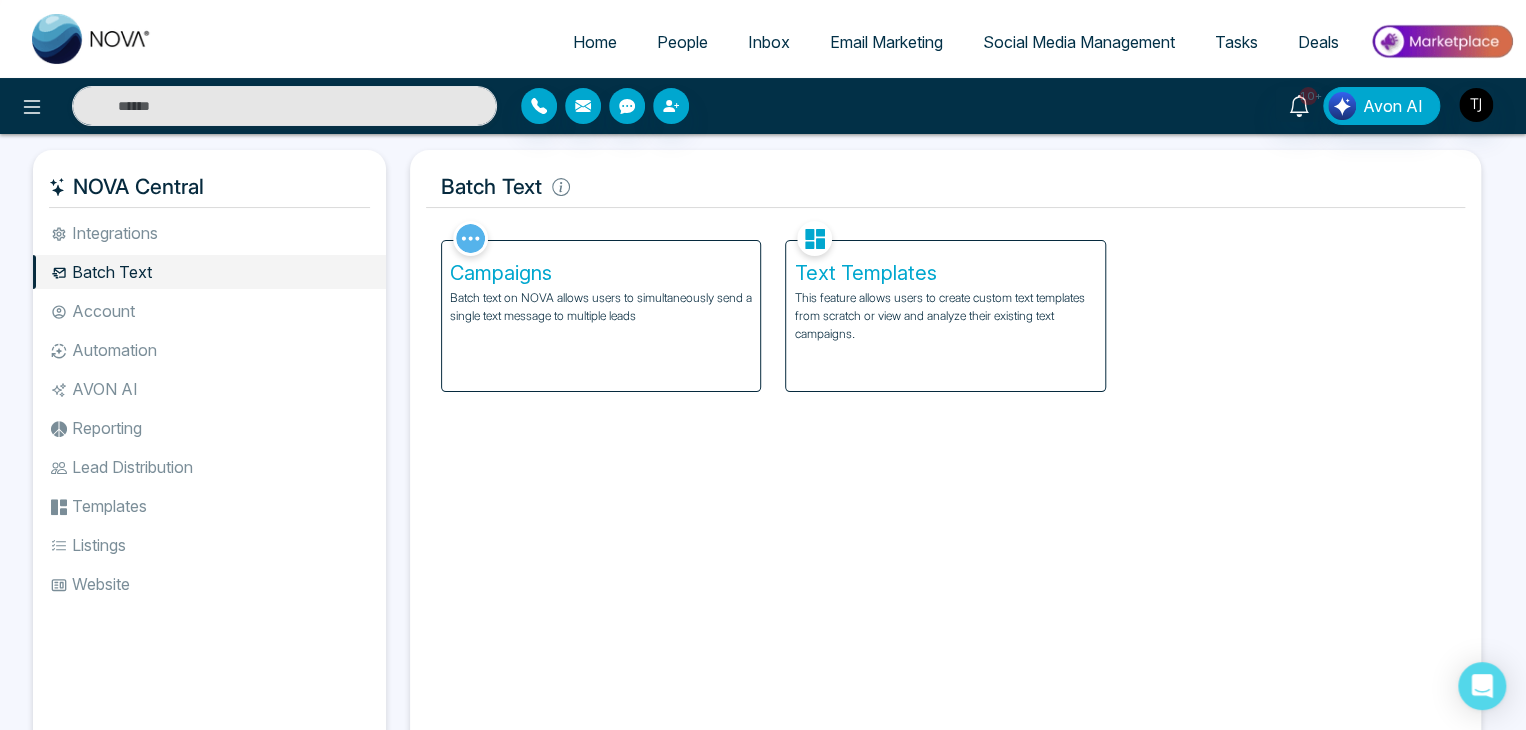 click on "Account" at bounding box center (209, 311) 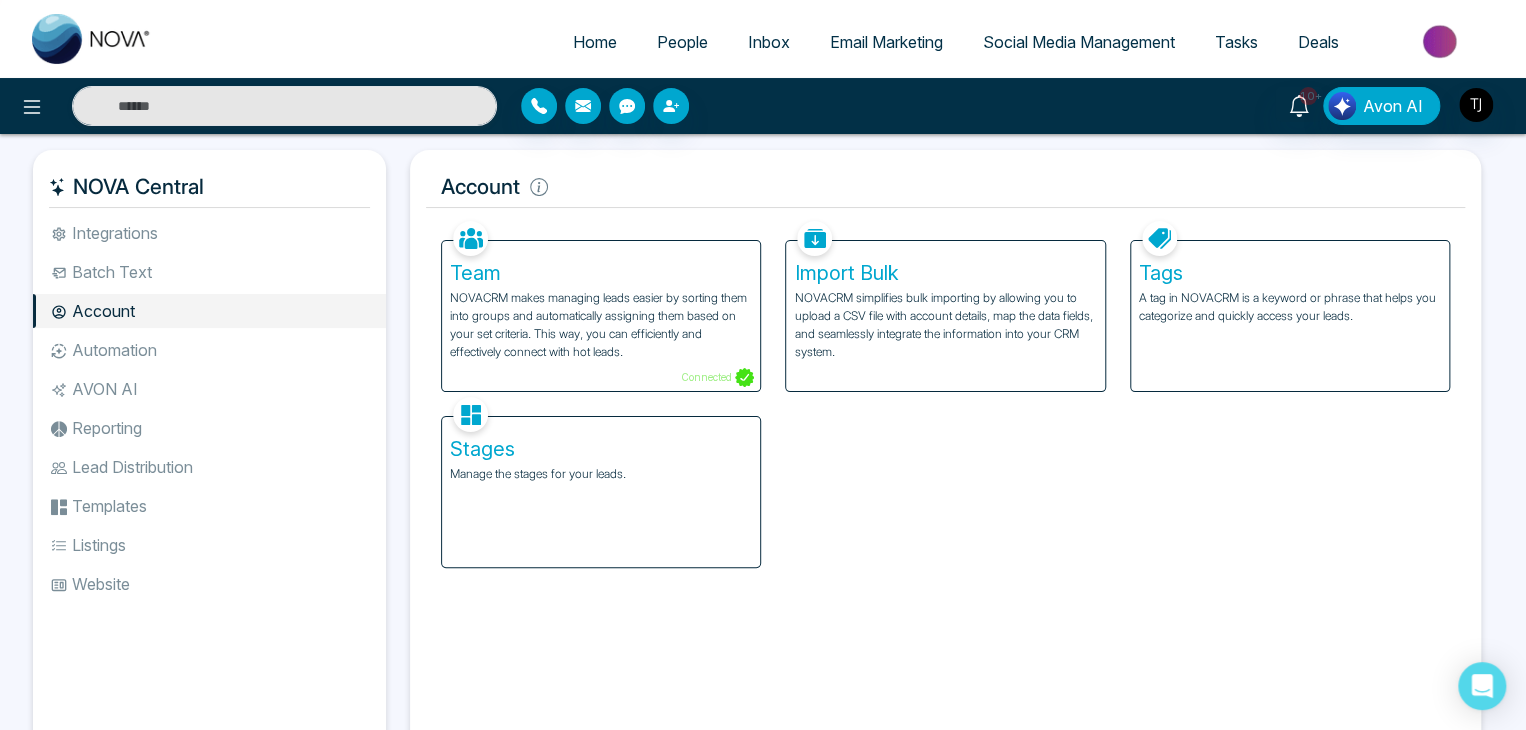 click on "Automation" at bounding box center (209, 350) 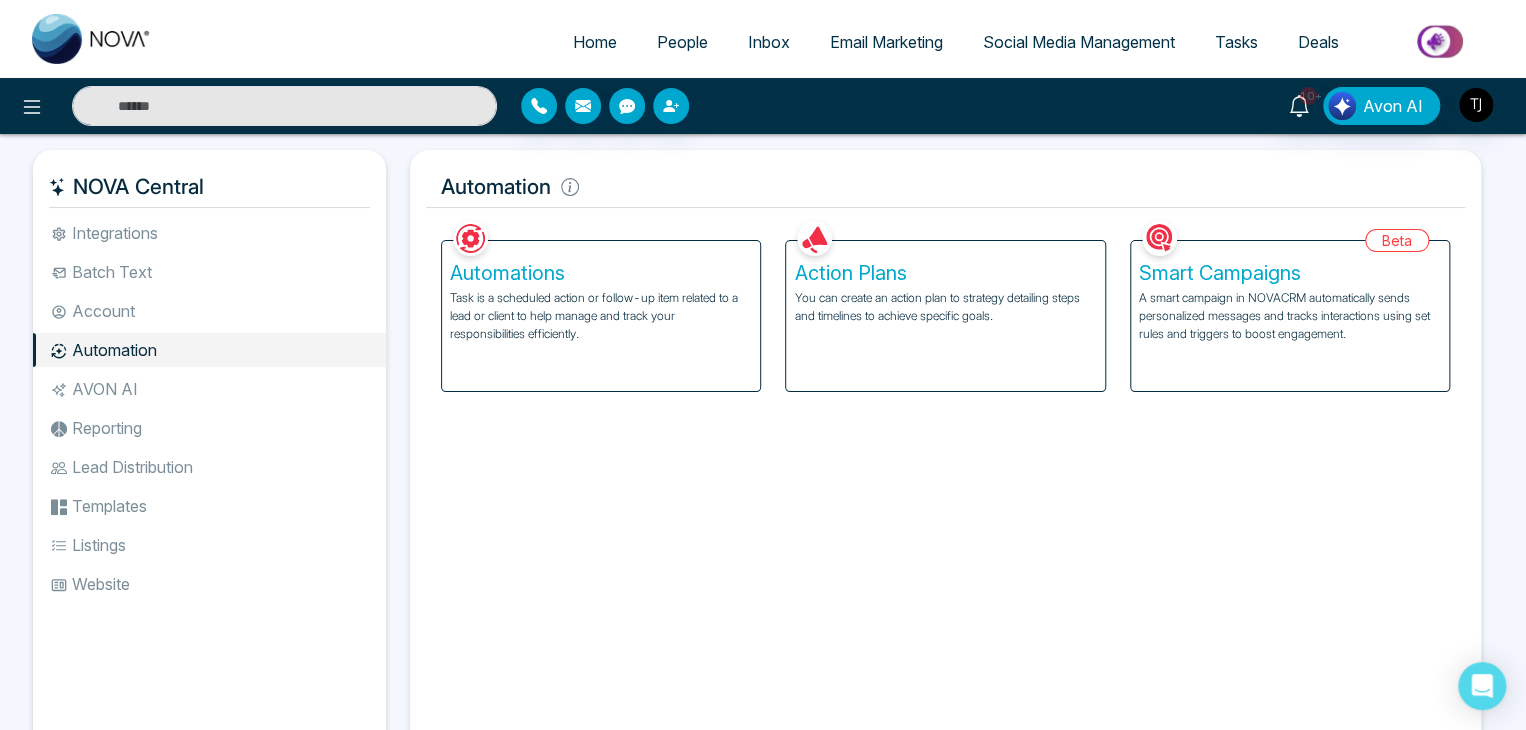 click on "AVON AI" at bounding box center [209, 389] 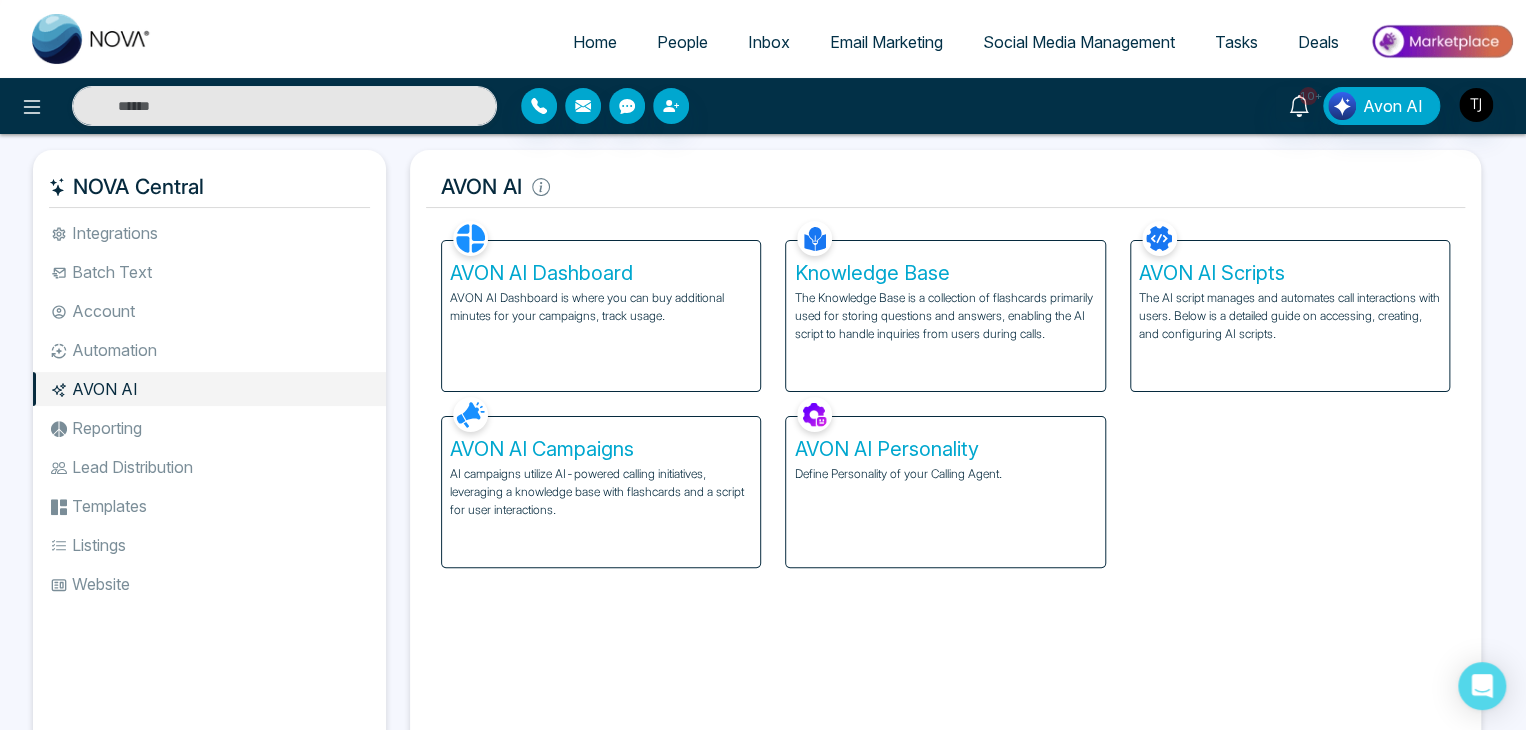 click on "Reporting" at bounding box center [209, 428] 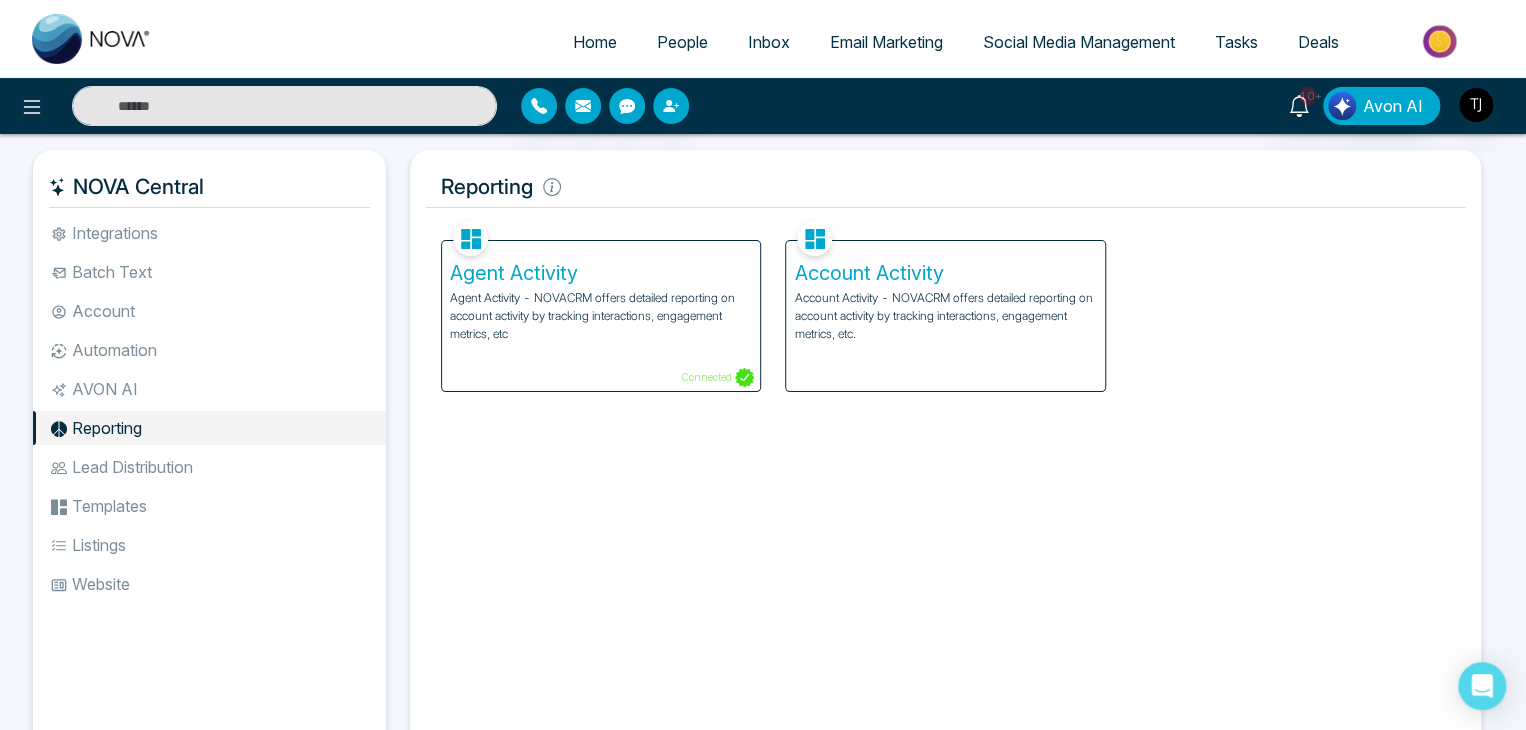 click on "Lead Distribution" at bounding box center (209, 467) 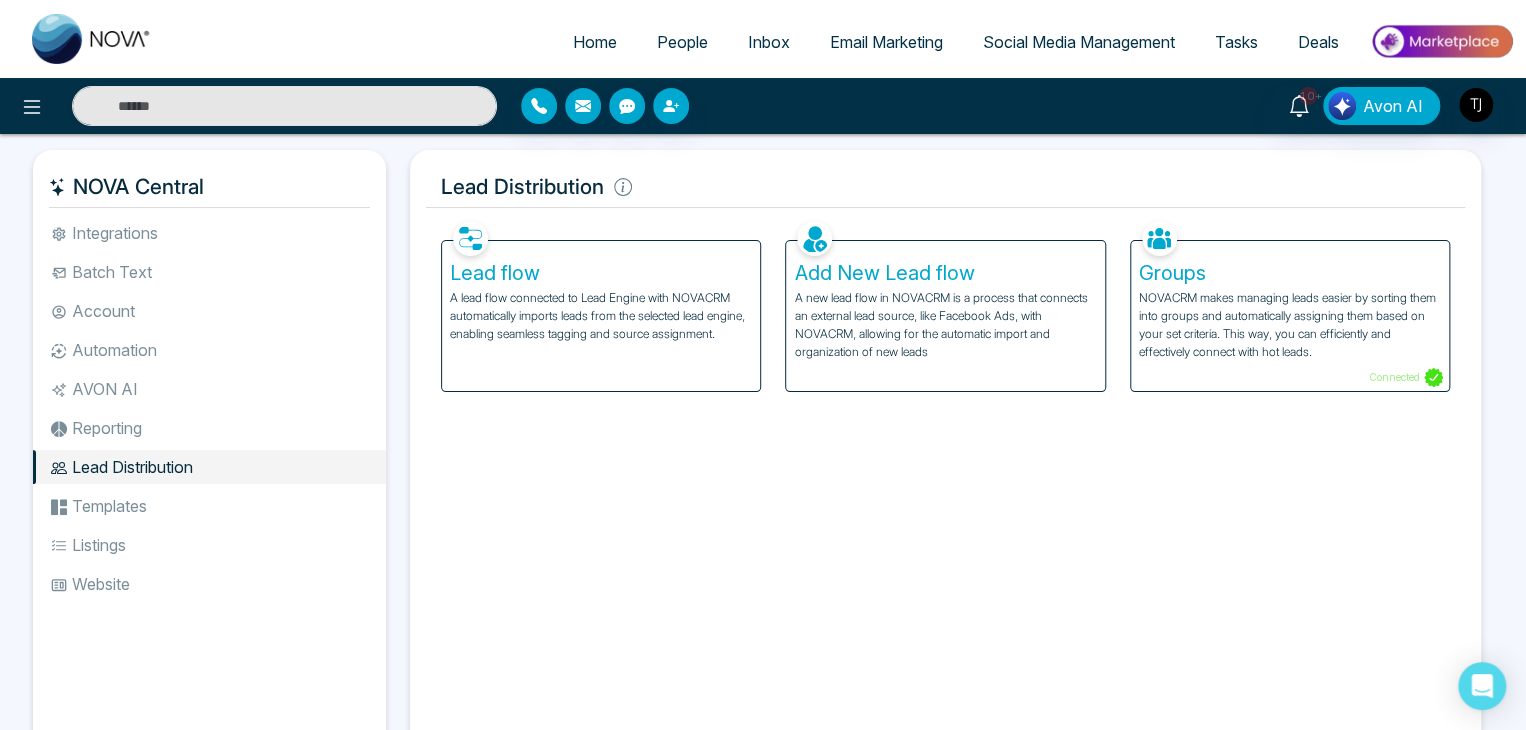 click on "Templates" at bounding box center (209, 506) 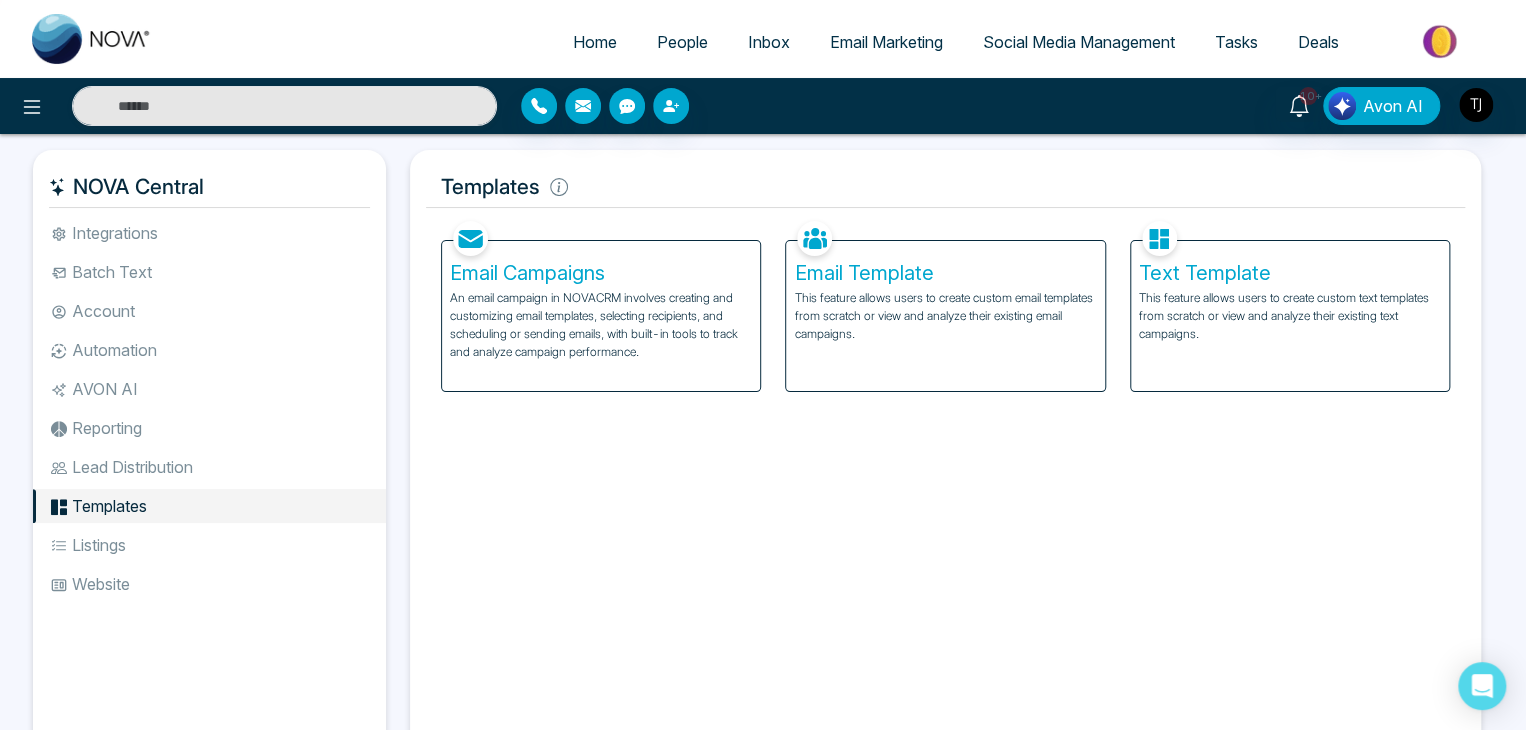 click on "Listings" at bounding box center (209, 545) 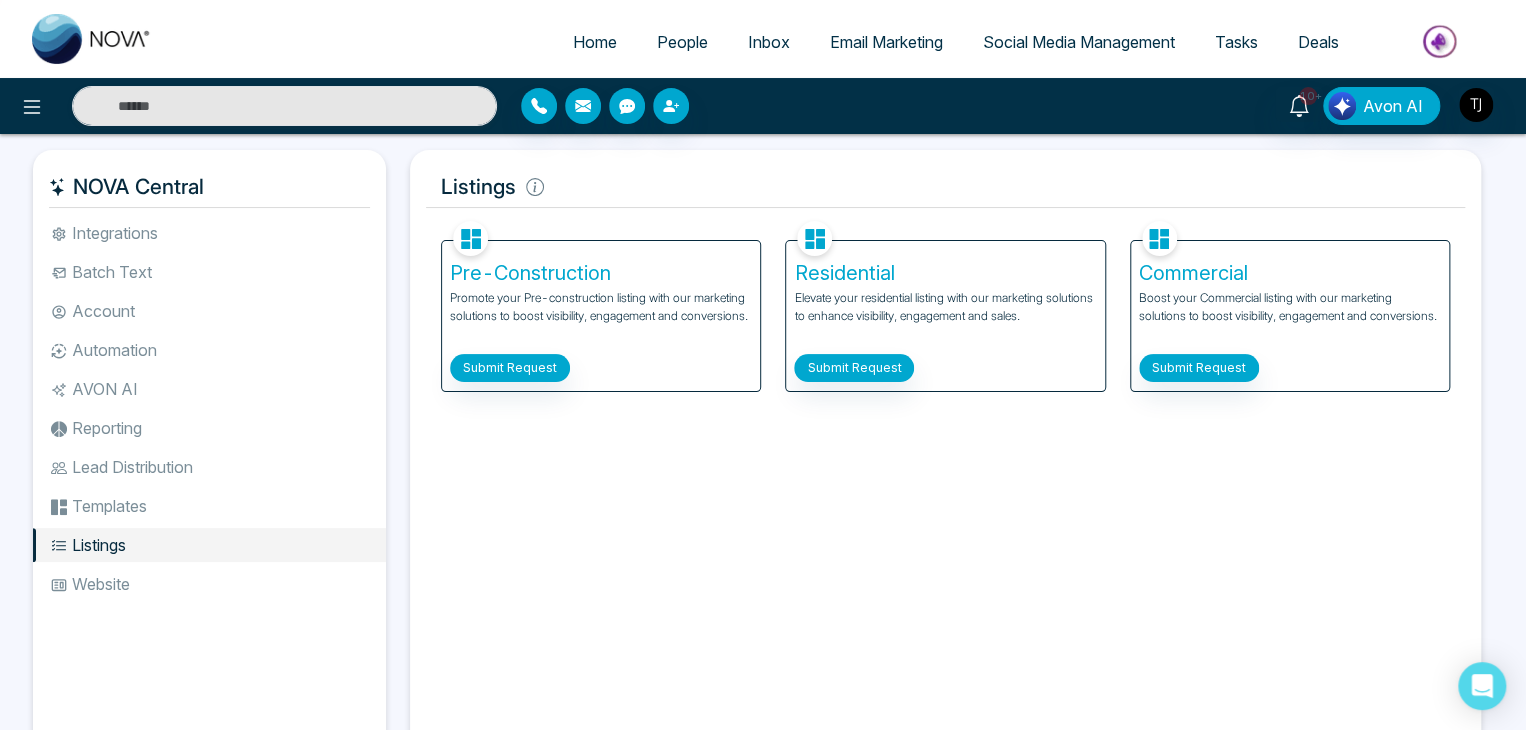click on "AVON AI" at bounding box center [209, 389] 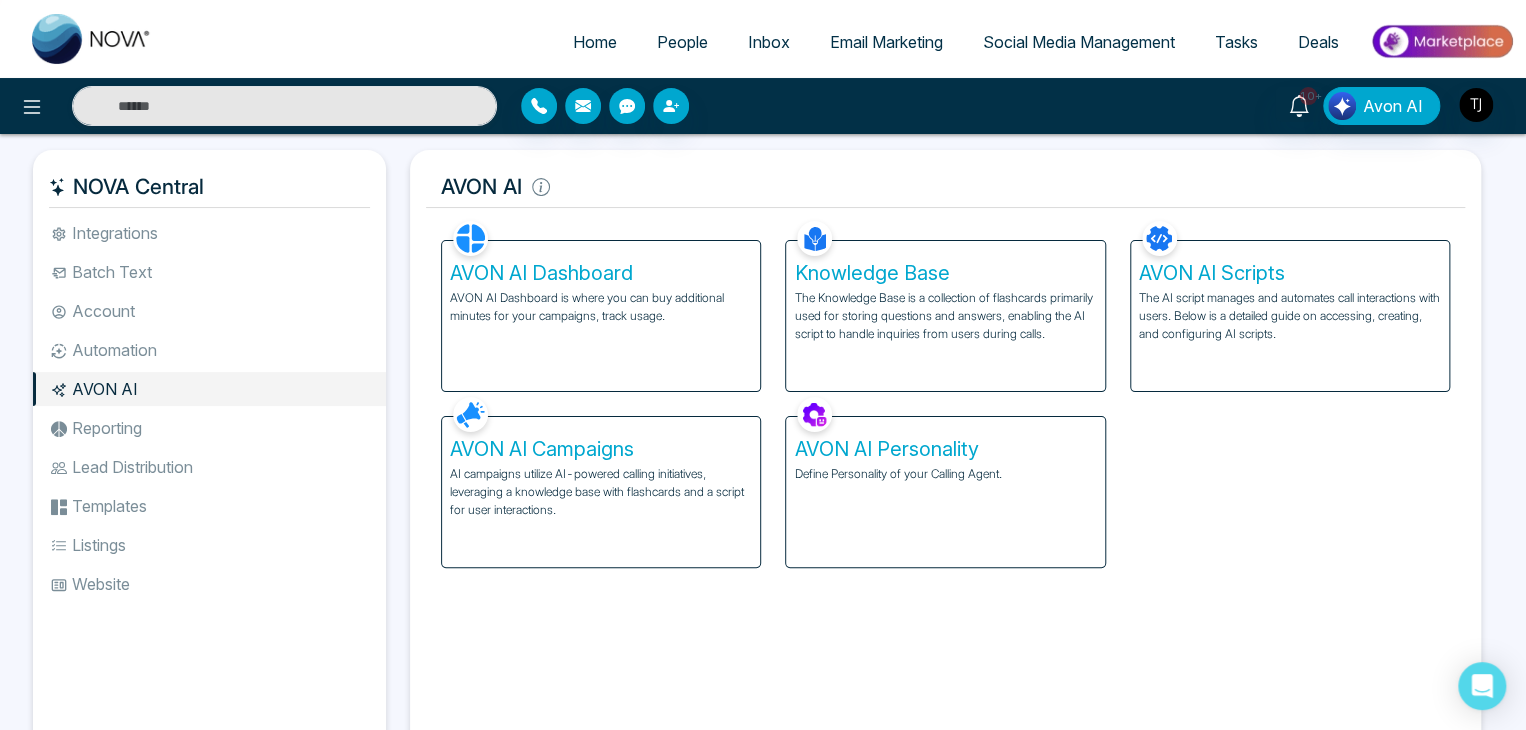 click on "Reporting" at bounding box center (209, 428) 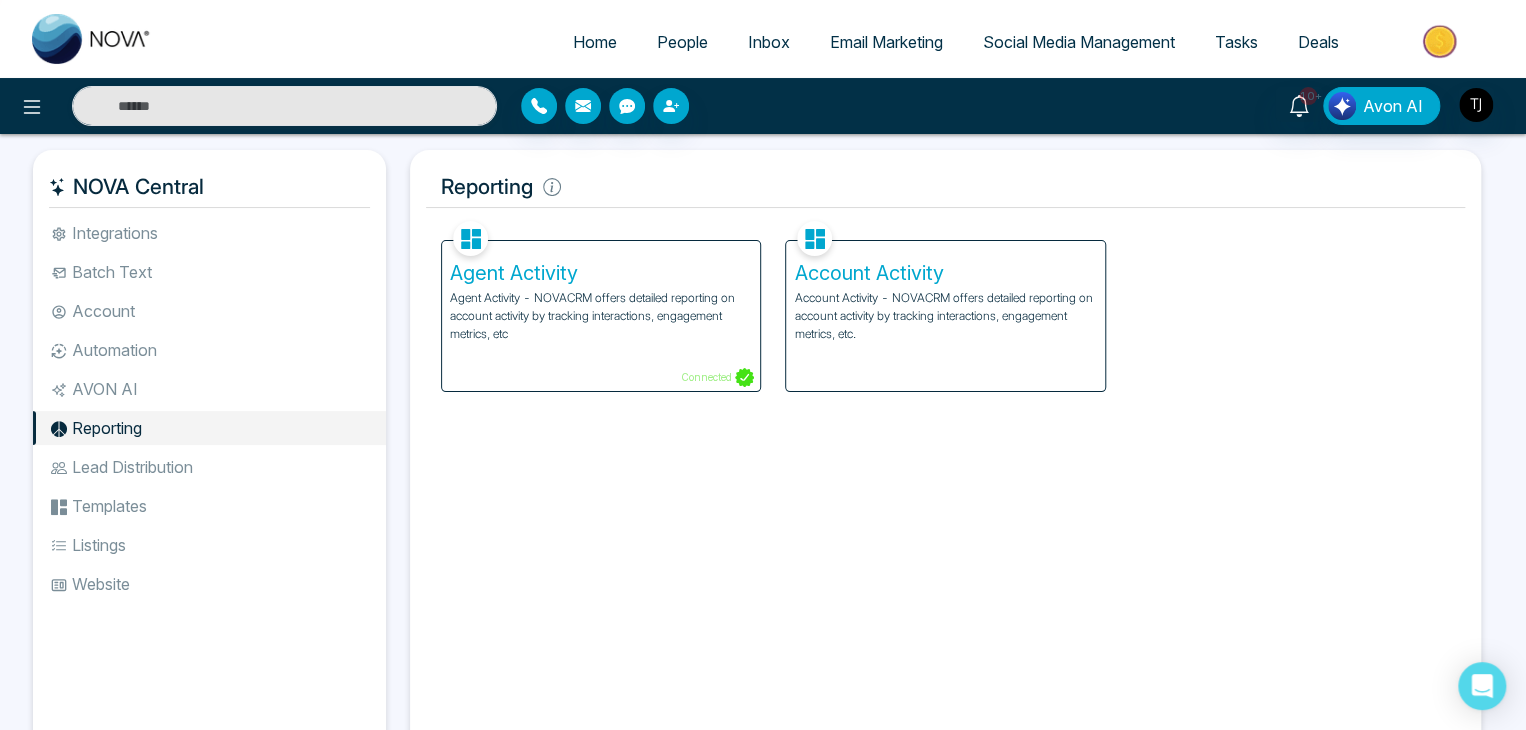 click on "Lead Distribution" at bounding box center [209, 467] 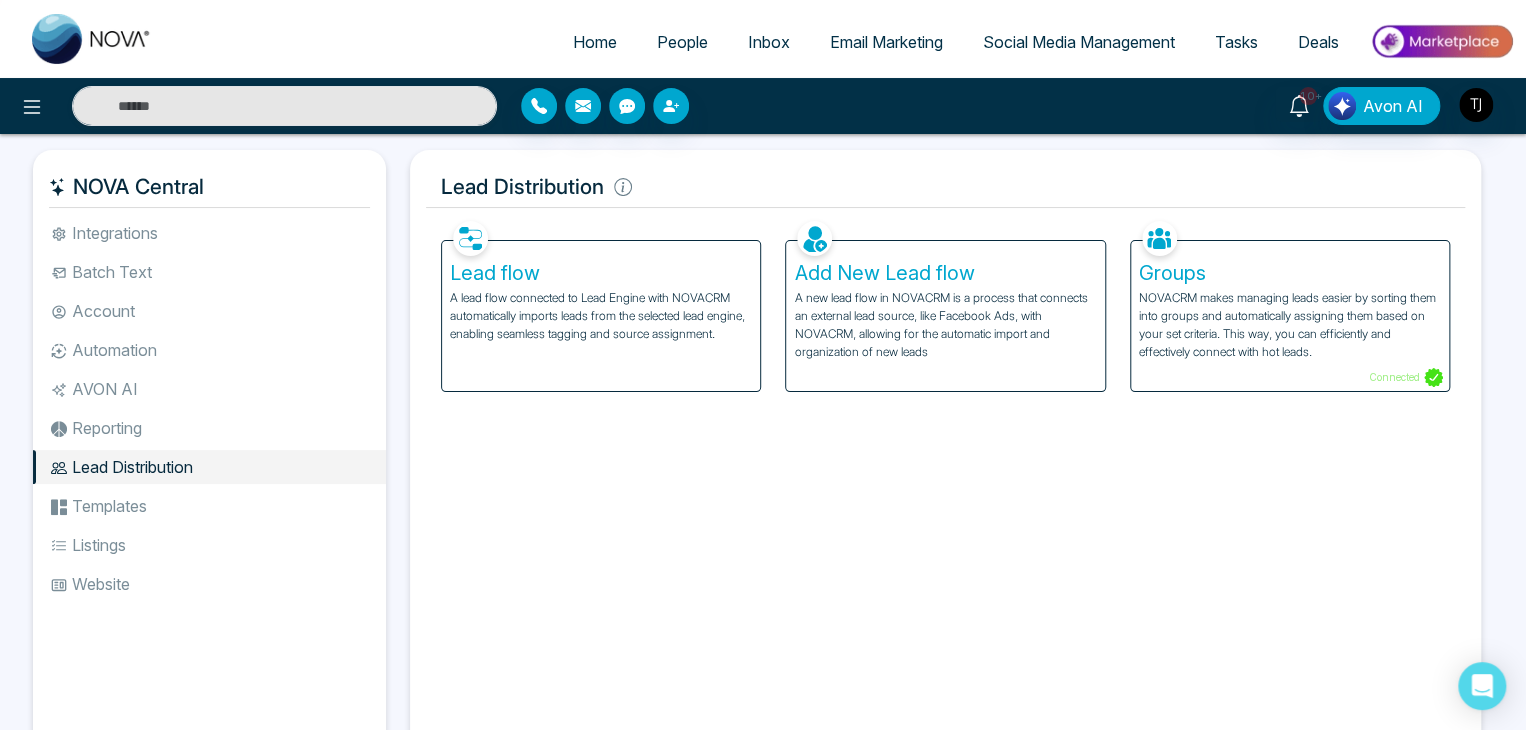 click on "Templates" at bounding box center [209, 506] 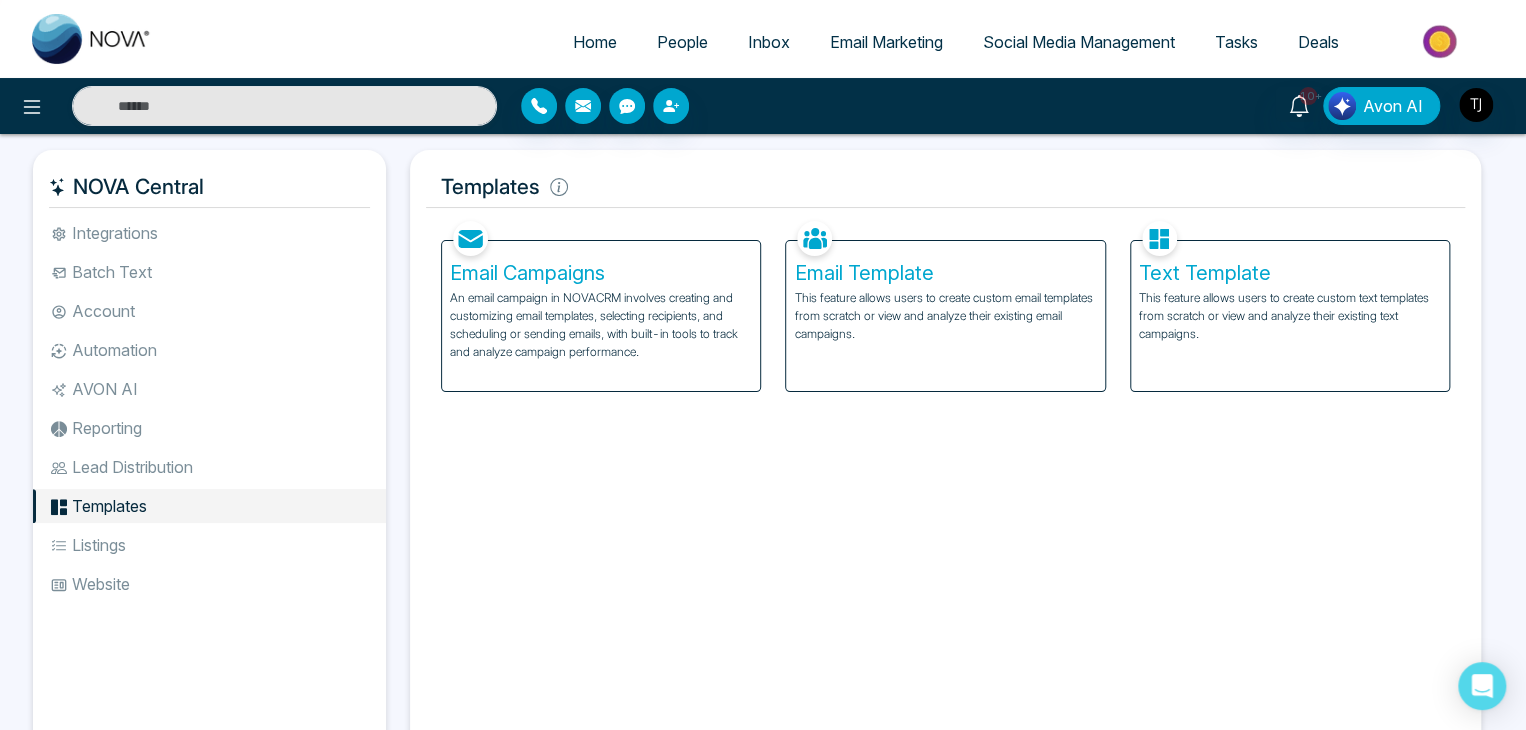 click on "Integrations   Batch Text   Account   Automation   AVON AI   Reporting   Lead Distribution   Templates   Listings   Website" at bounding box center [209, 471] 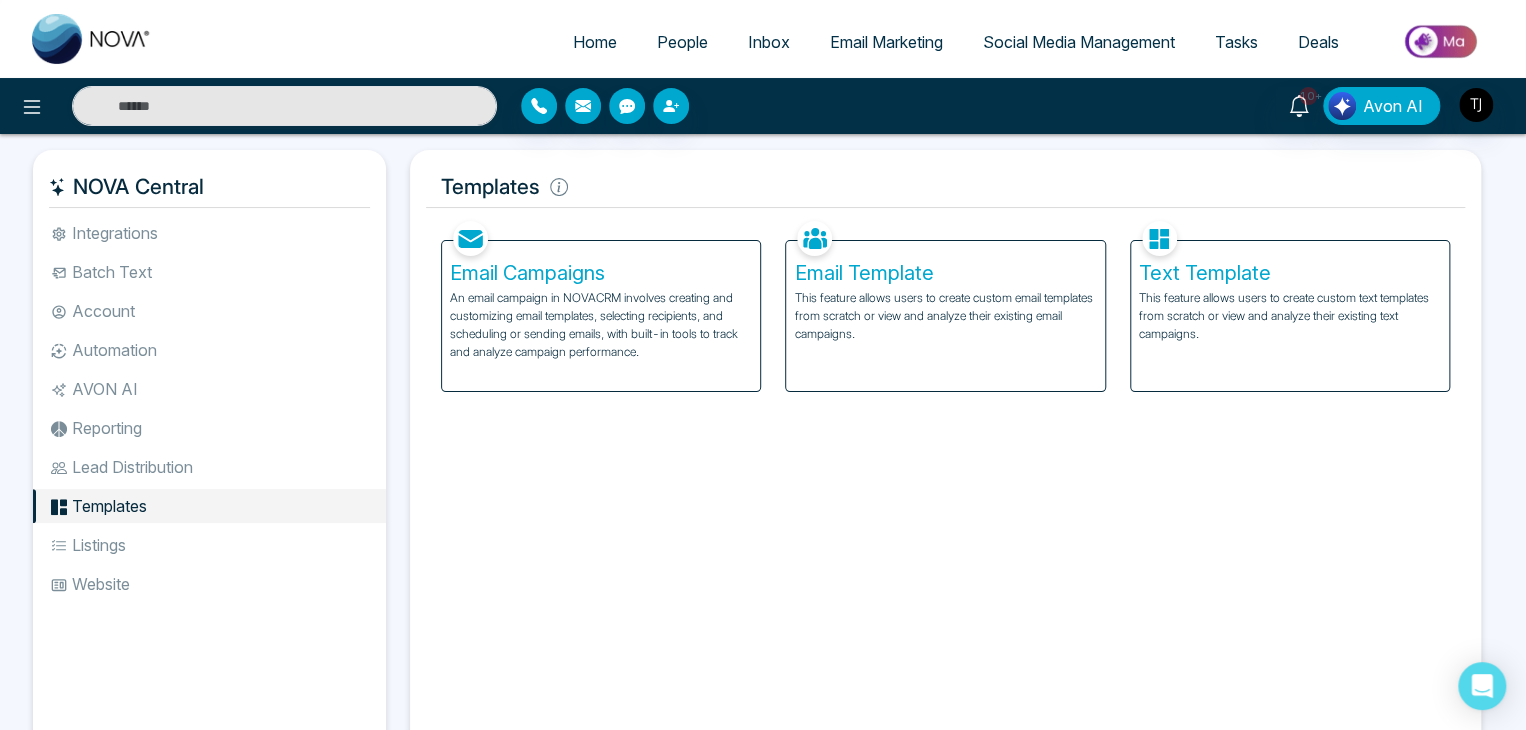 click on "Listings" at bounding box center [209, 545] 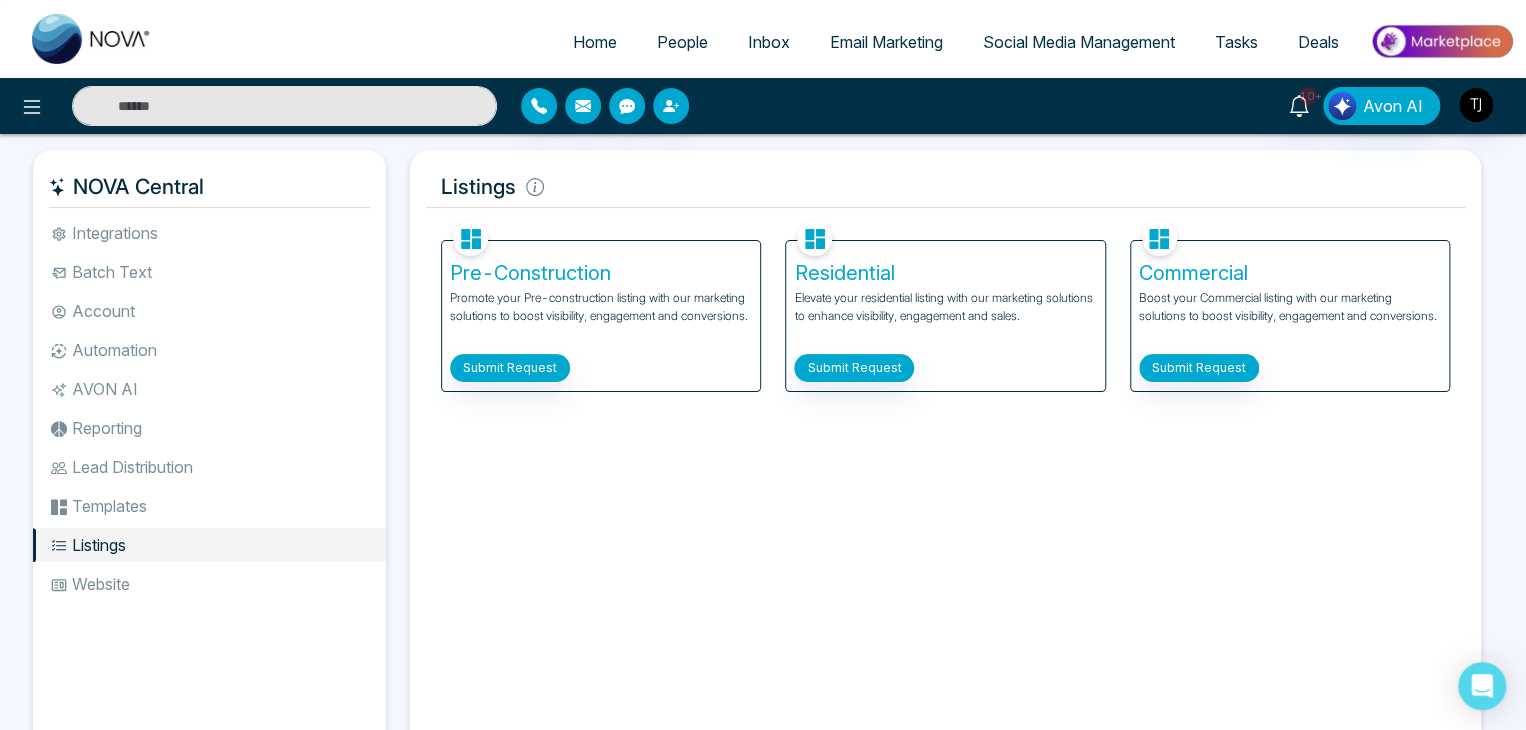 click on "Integrations   Batch Text   Account   Automation   AVON AI   Reporting   Lead Distribution   Templates   Listings   Website" at bounding box center [209, 471] 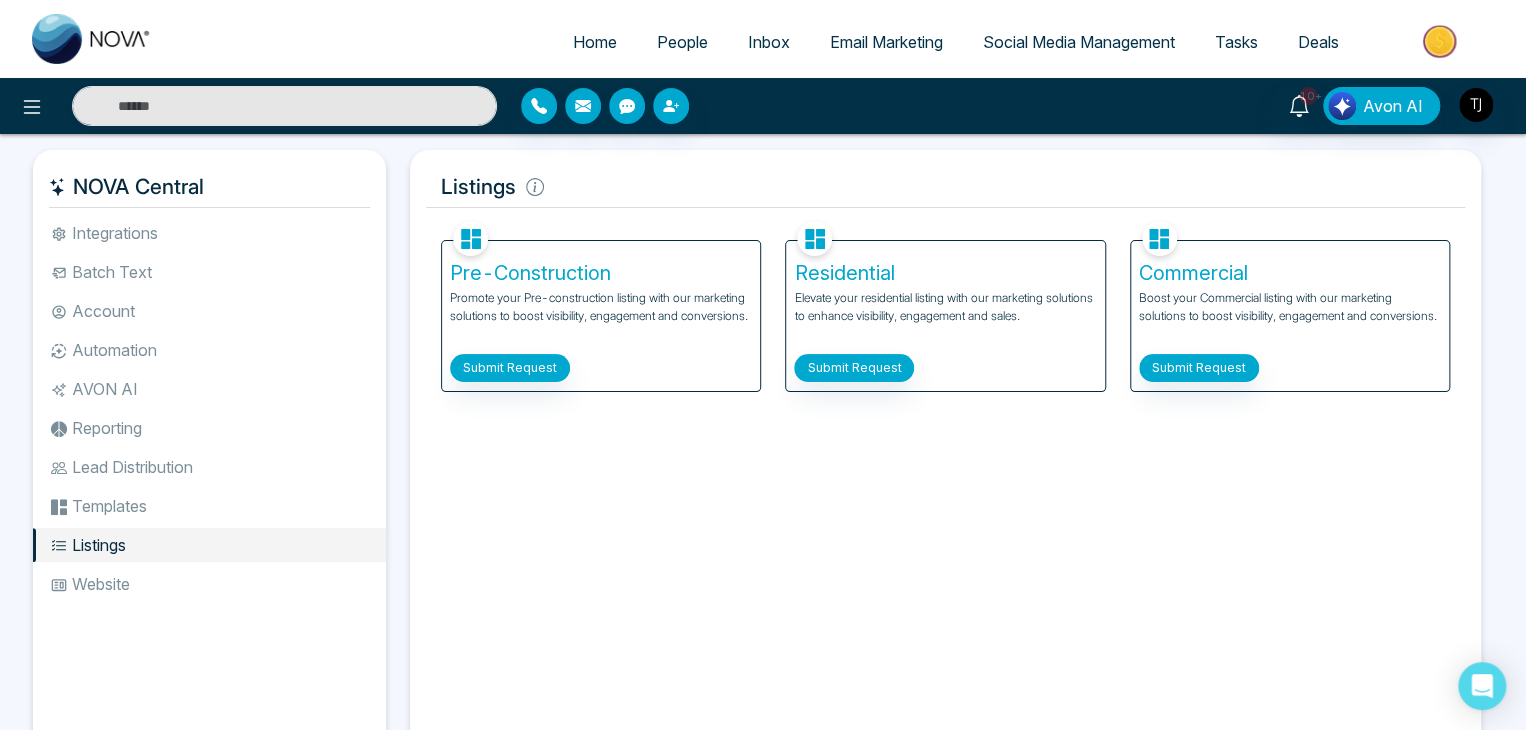 click on "Website" at bounding box center [209, 584] 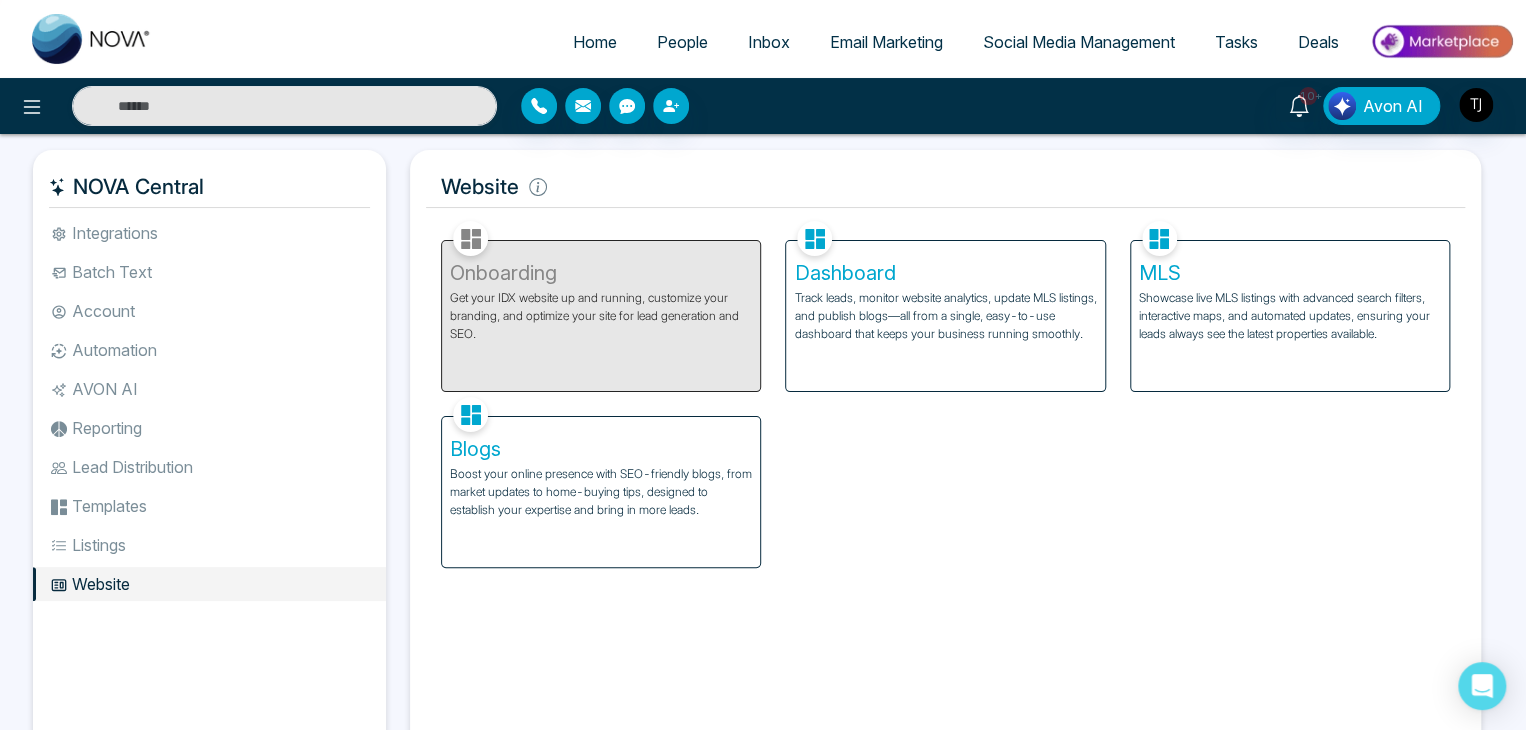click on "Onboarding Get your IDX website up and running, customize your branding, and optimize your site for lead generation and SEO." at bounding box center (601, 304) 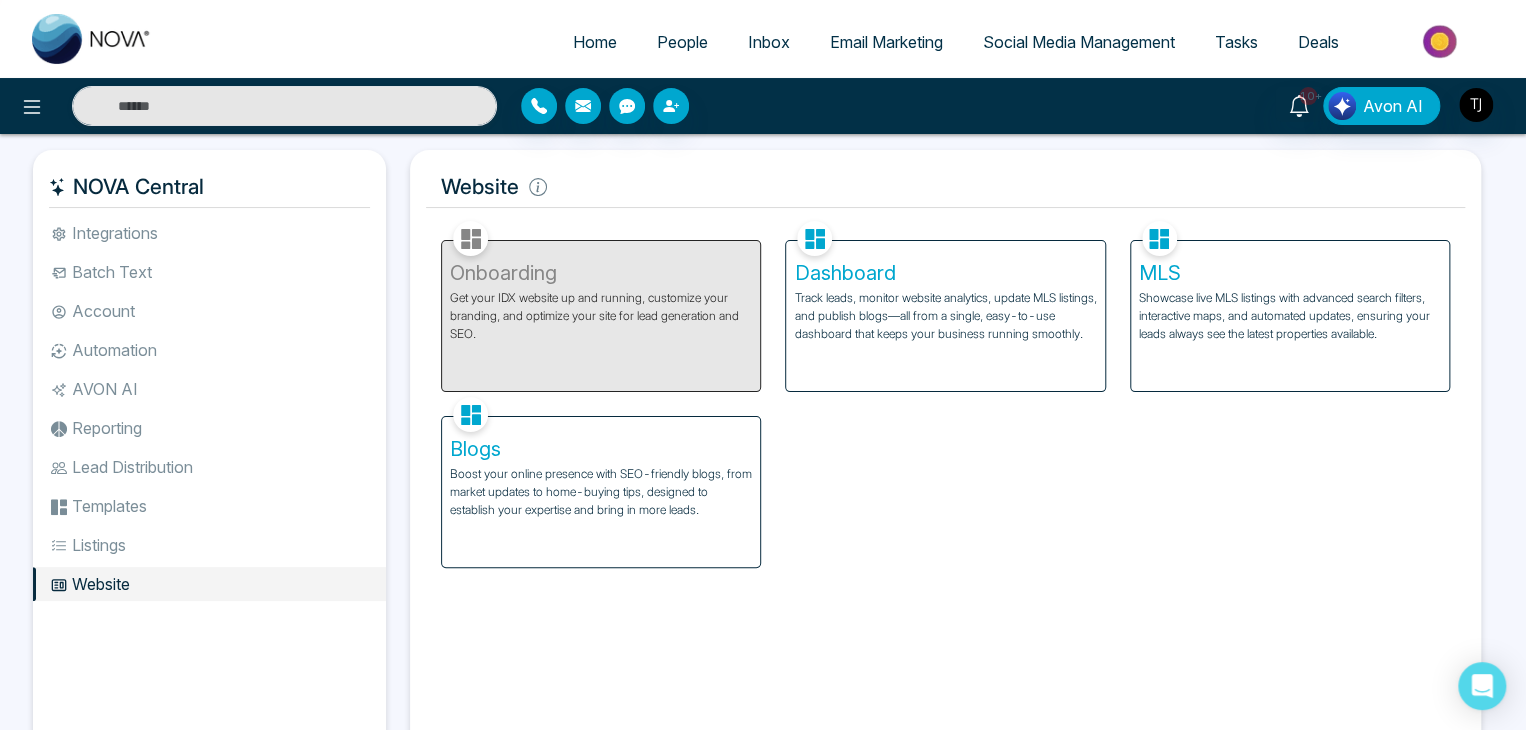 click on "Home" at bounding box center [595, 42] 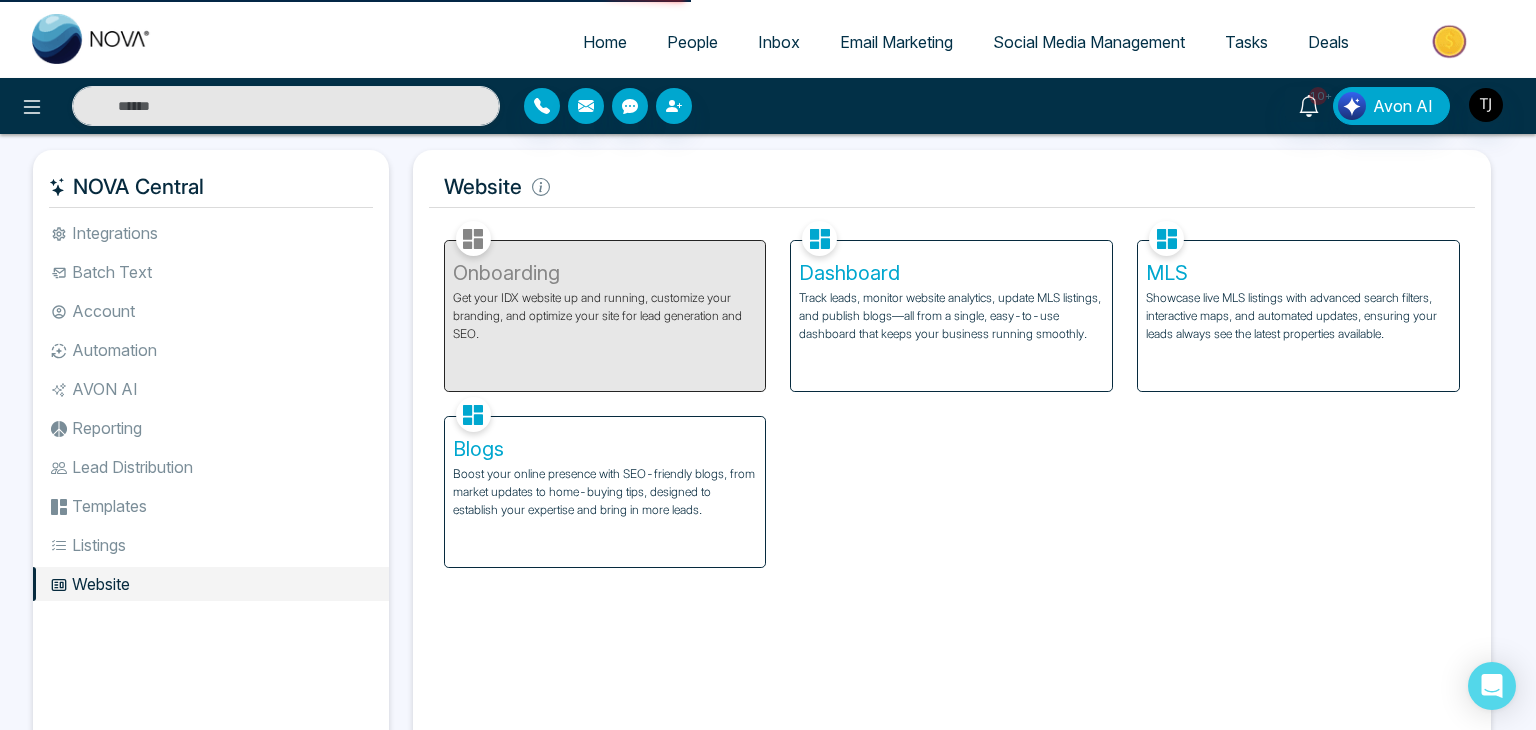 select on "*" 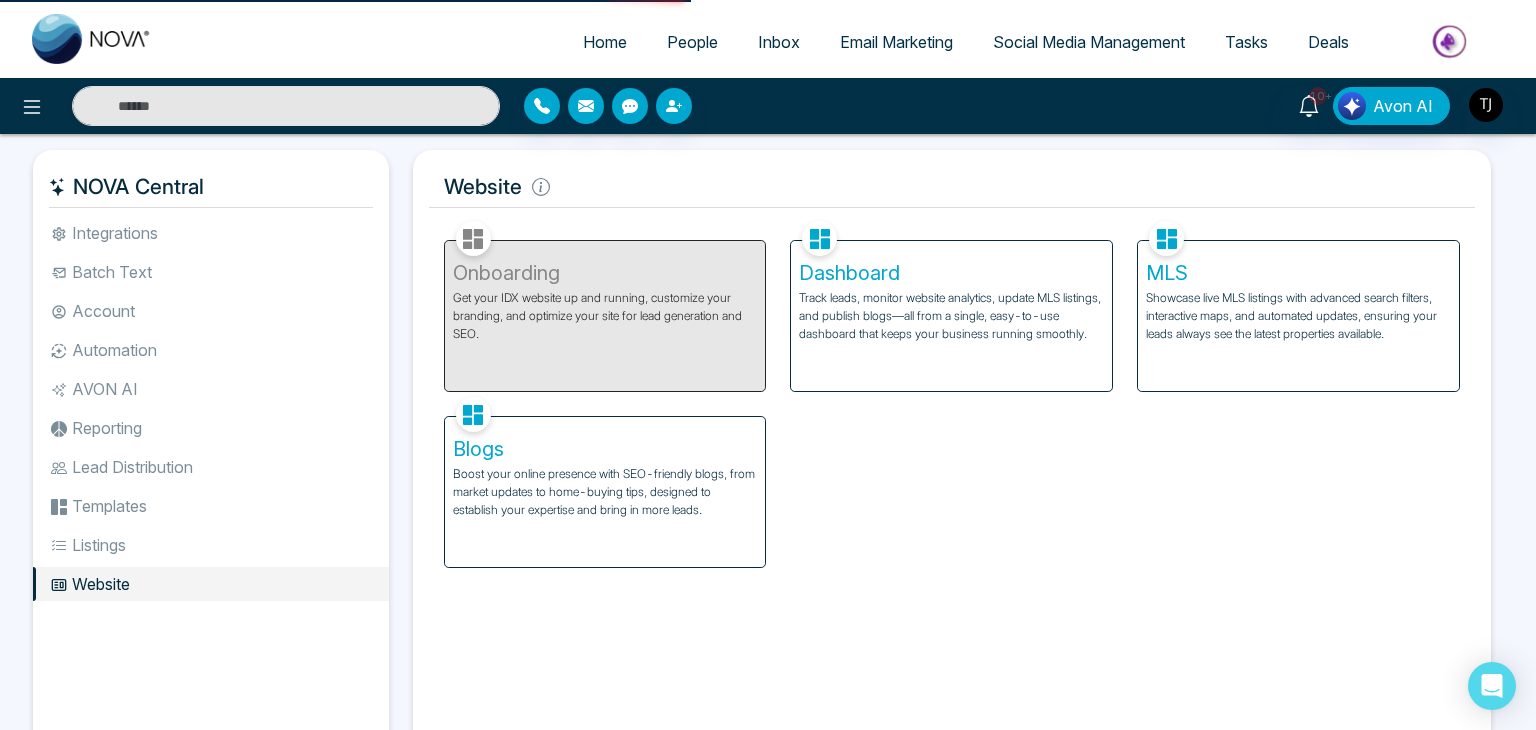 select on "*" 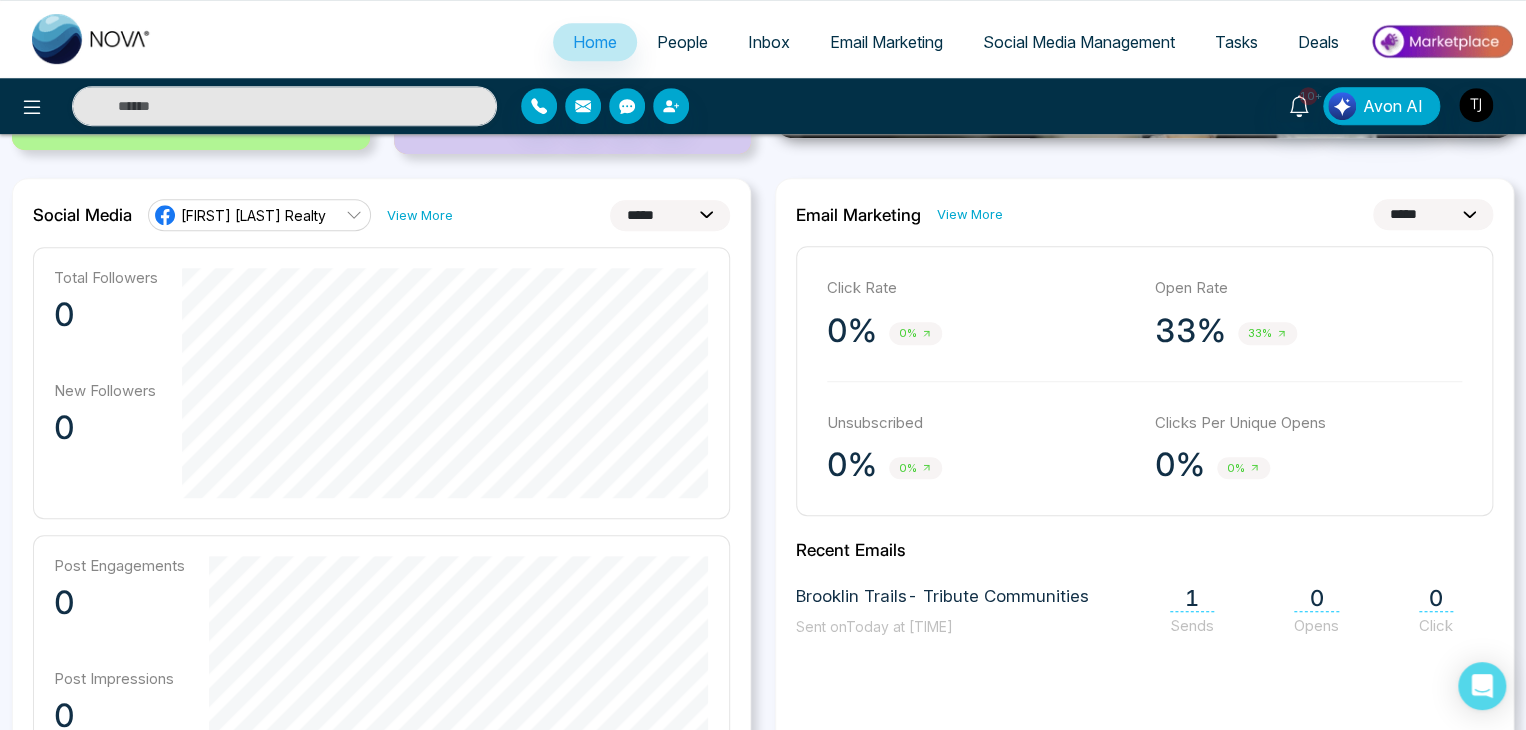 scroll, scrollTop: 448, scrollLeft: 0, axis: vertical 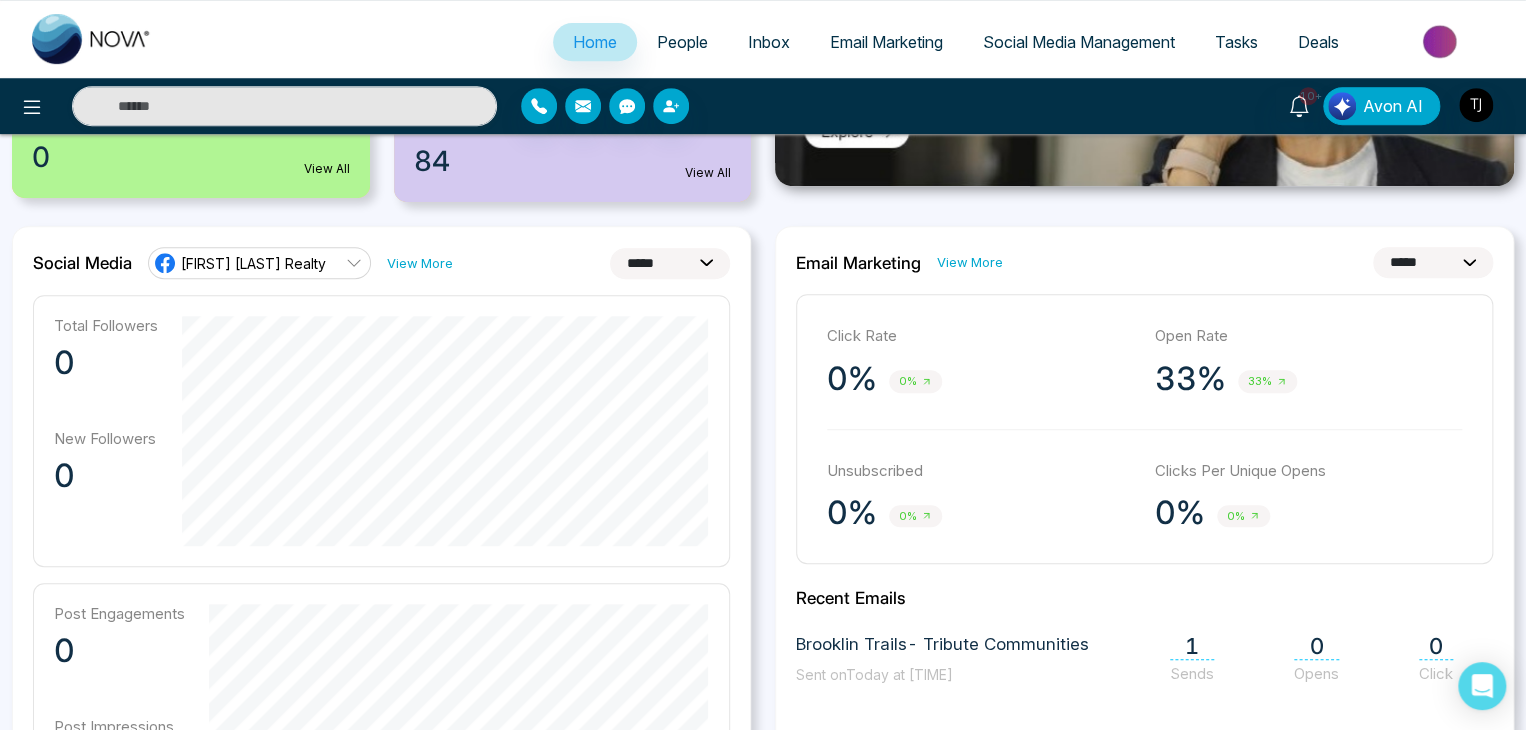 click on "**********" at bounding box center [670, 263] 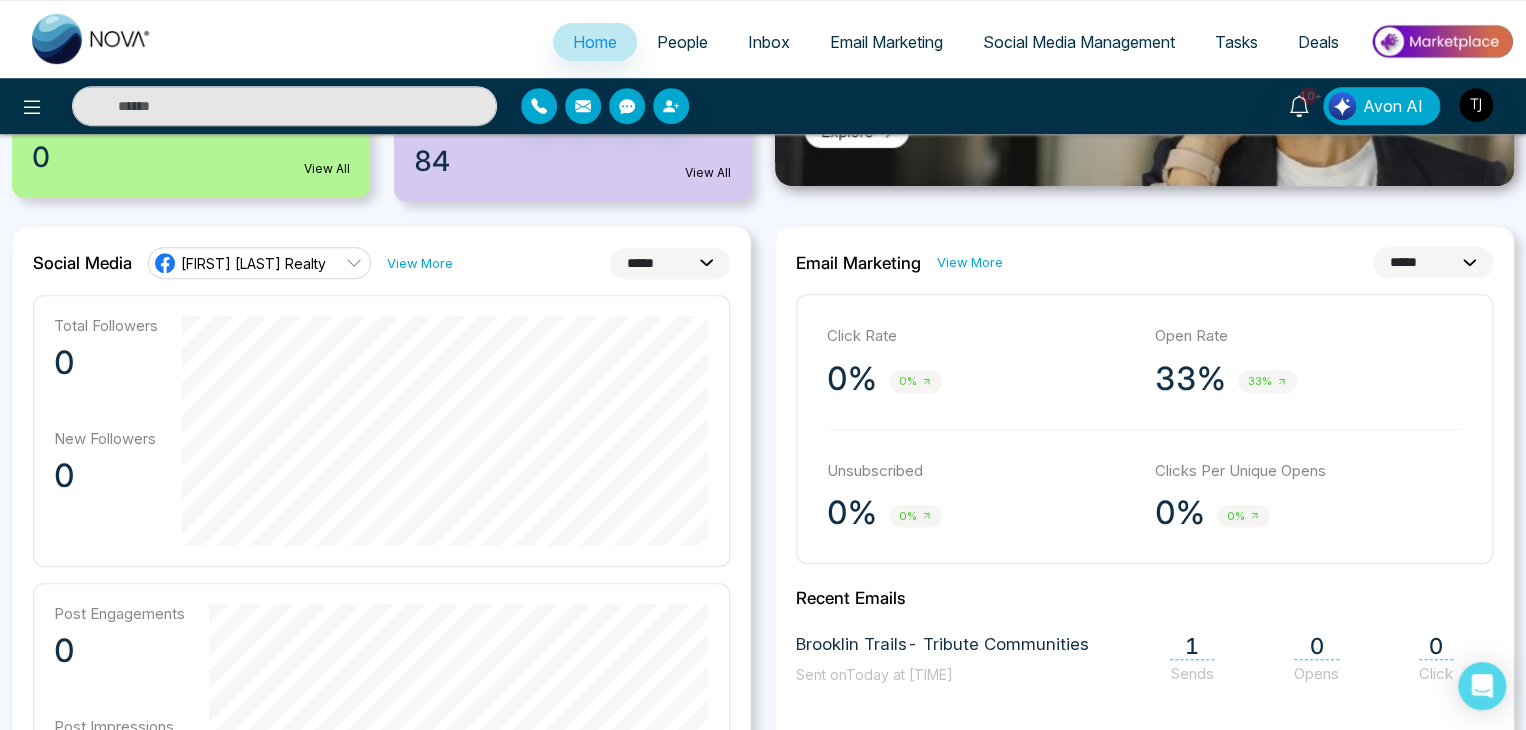 click on "**********" at bounding box center [670, 263] 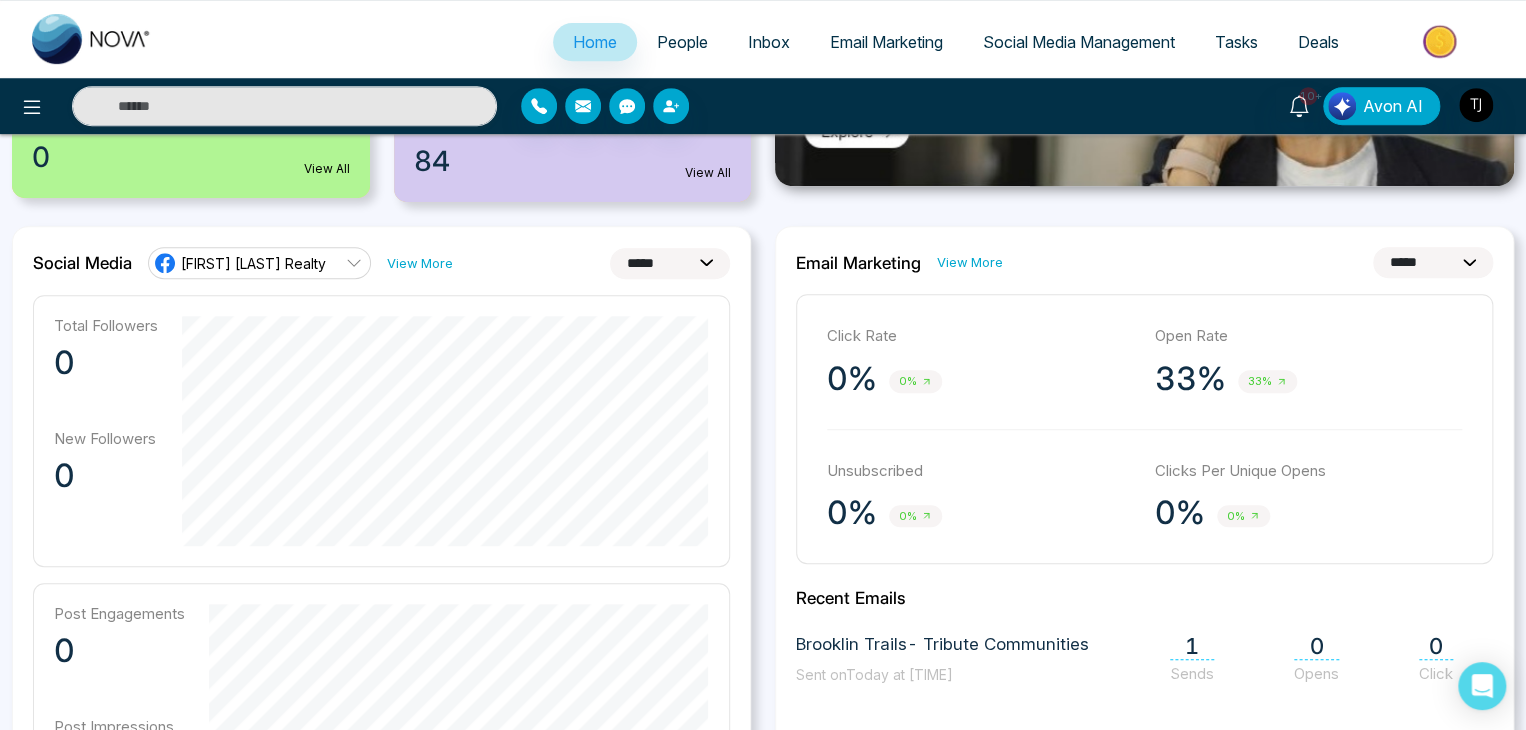 click on "**********" at bounding box center (670, 263) 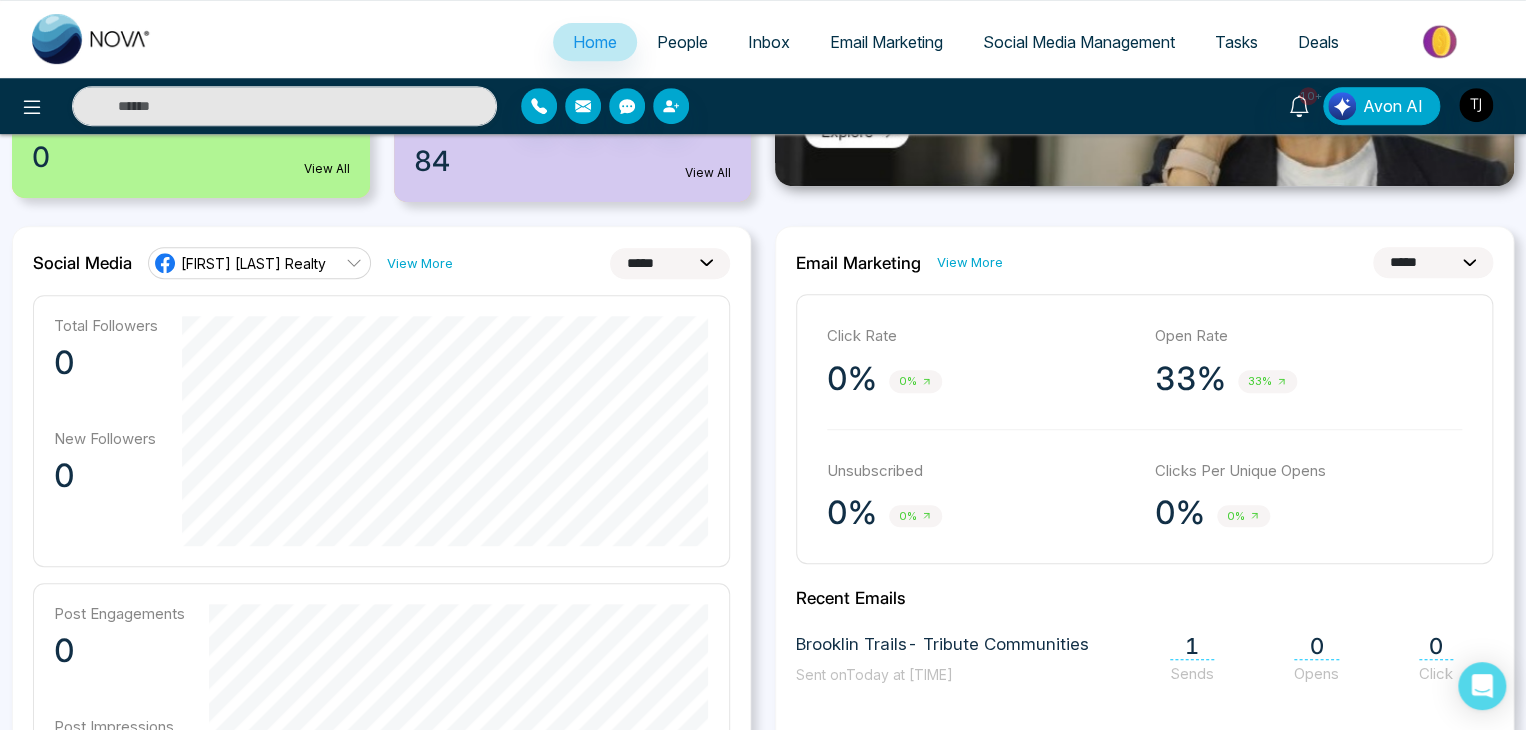 click on "**********" at bounding box center [670, 263] 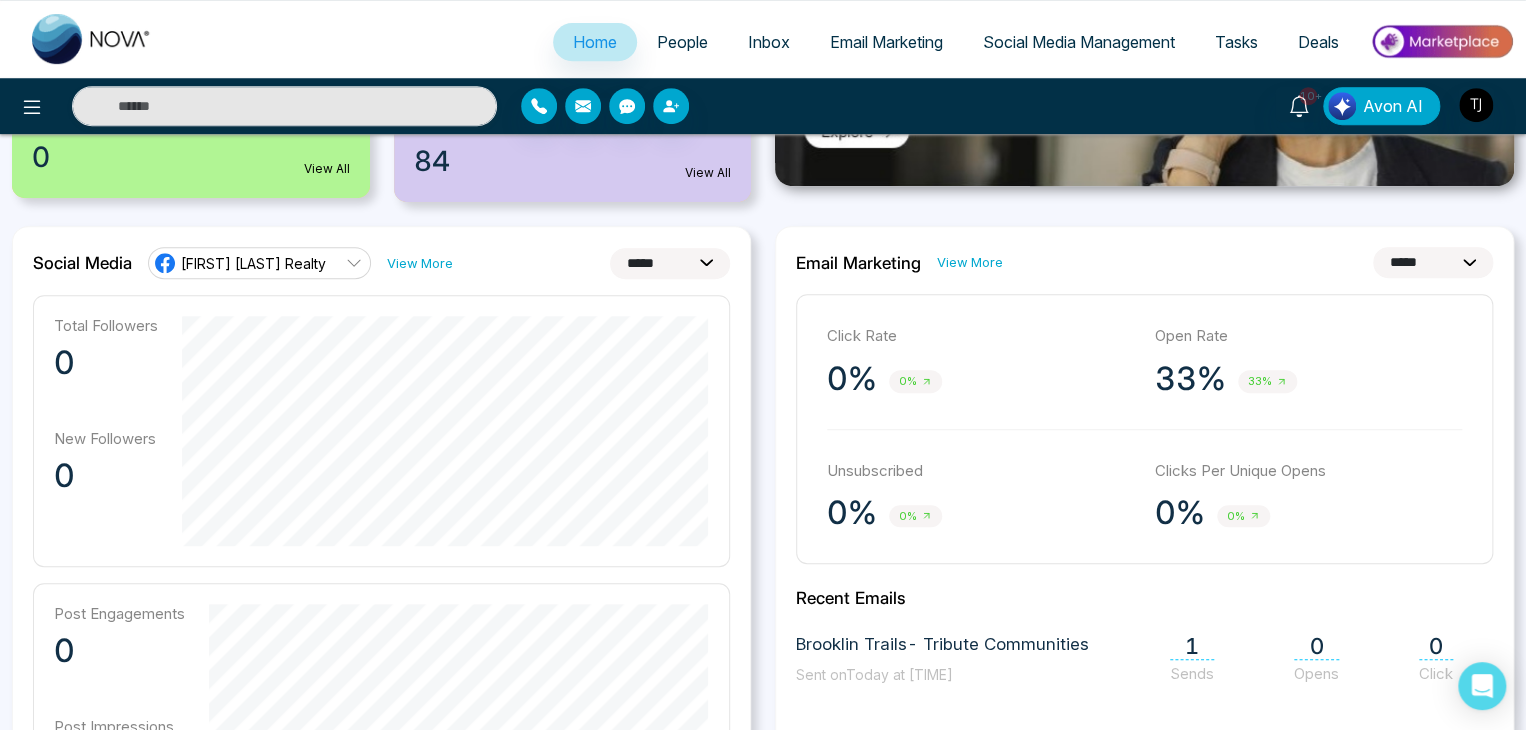 click on "**********" at bounding box center [670, 263] 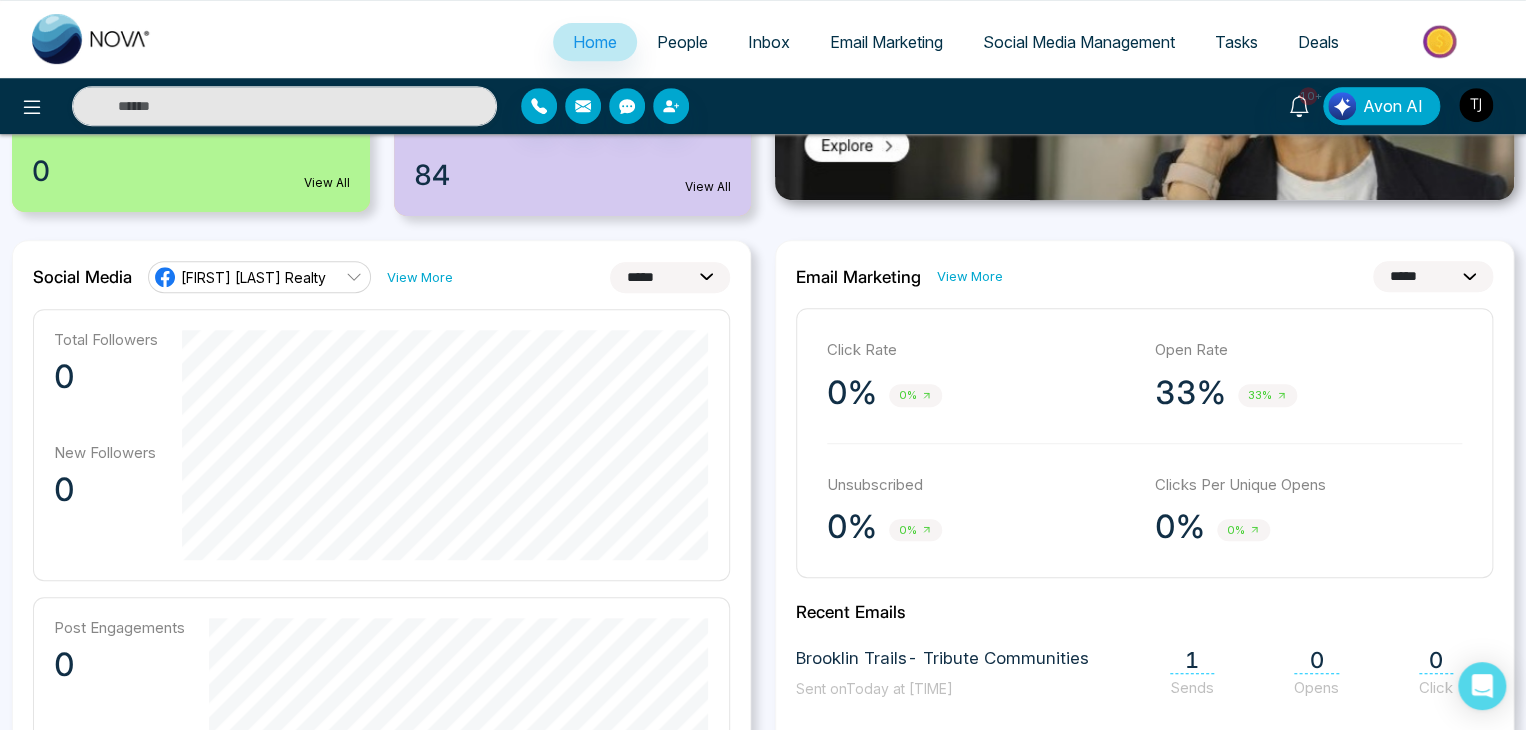 scroll, scrollTop: 424, scrollLeft: 0, axis: vertical 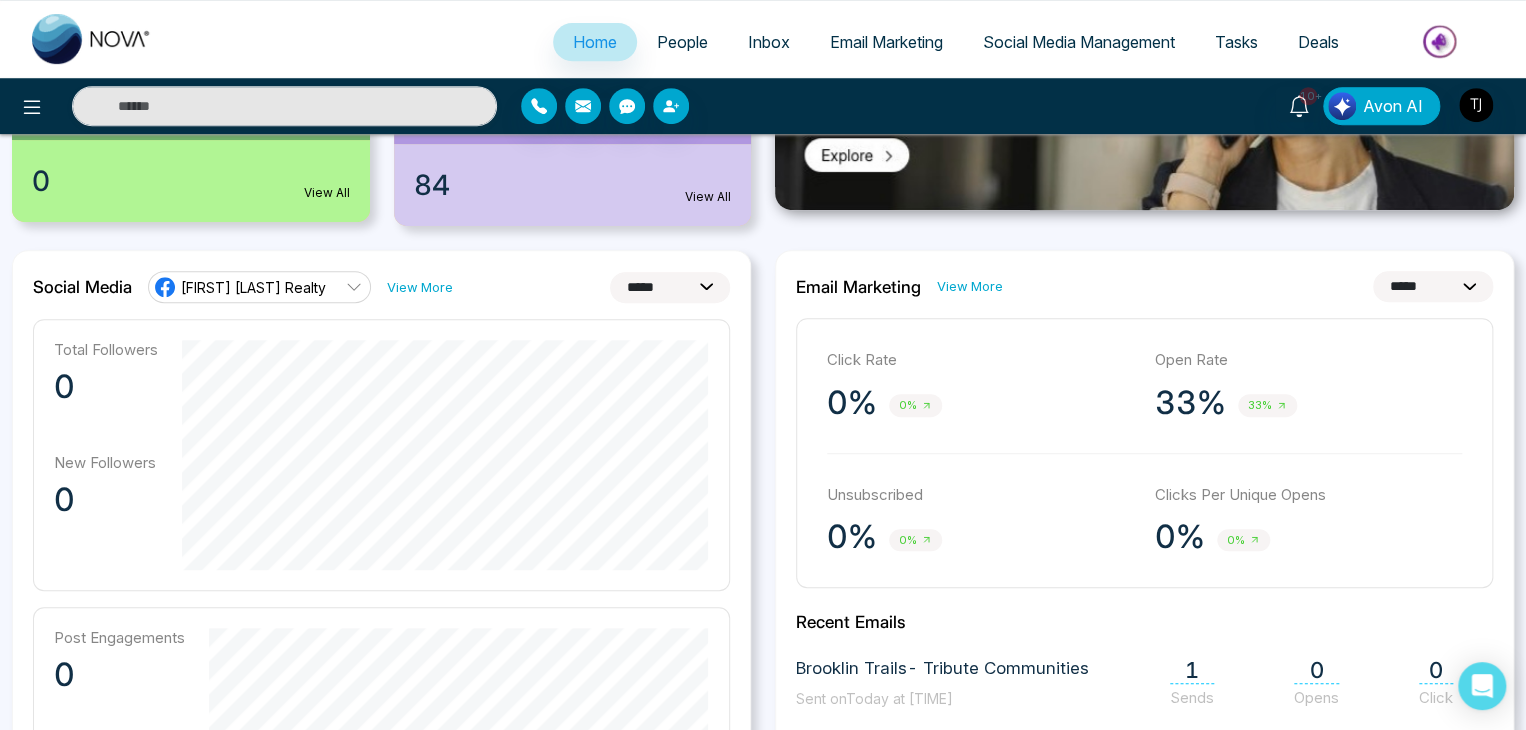 click on "[FIRST] [LAST] Realty" at bounding box center (259, 287) 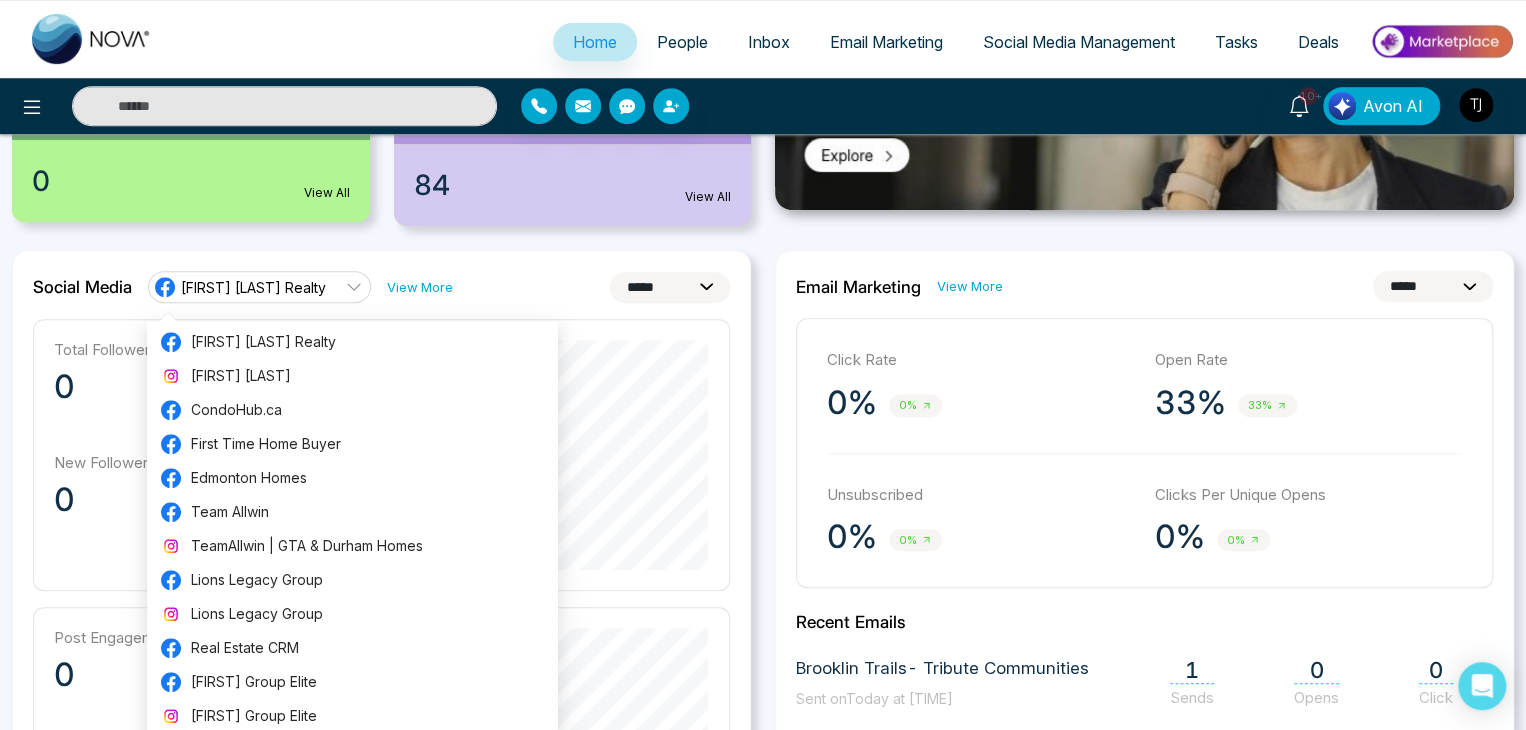 click on "[FIRST] [LAST] Realty" at bounding box center [259, 287] 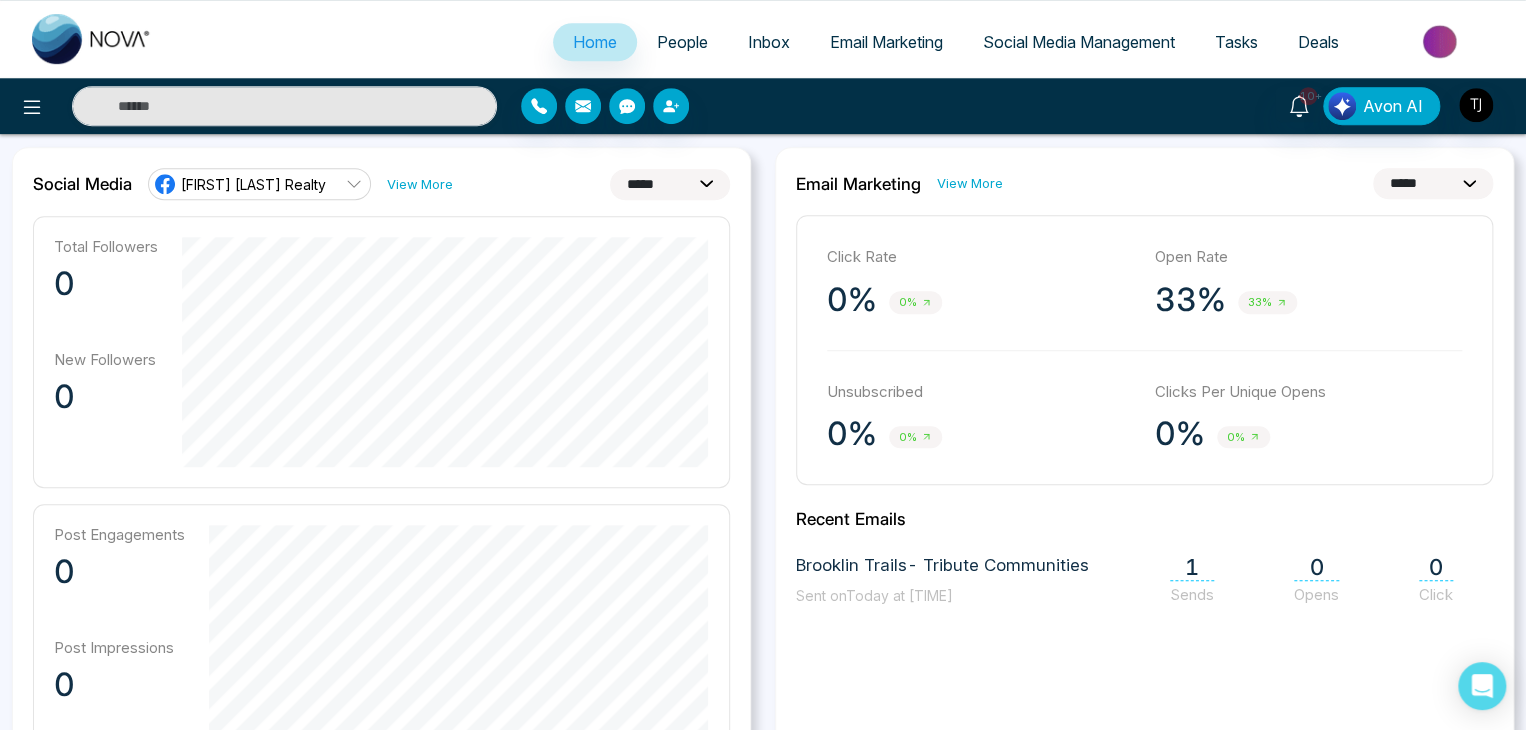 scroll, scrollTop: 519, scrollLeft: 0, axis: vertical 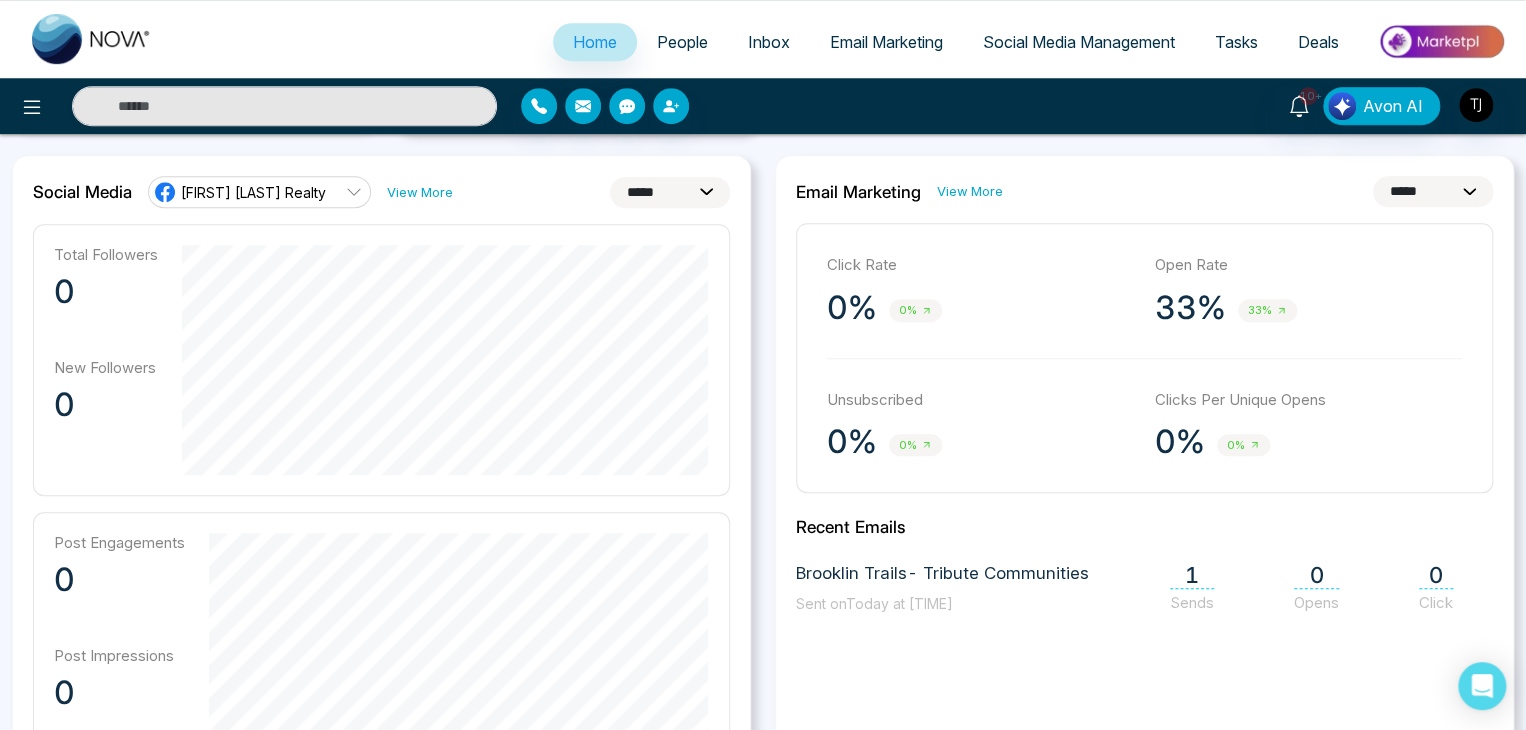 click on "**********" at bounding box center [1433, 191] 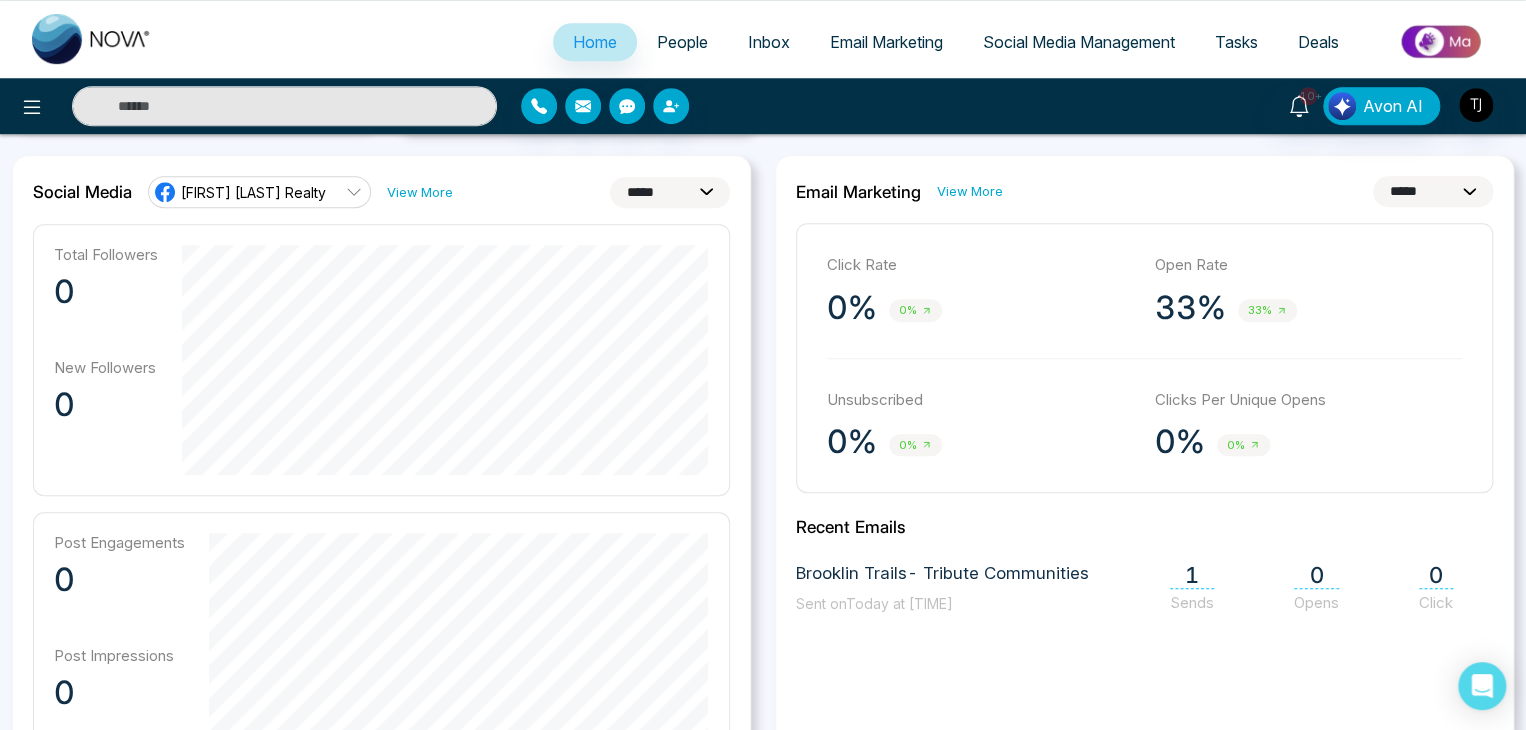 click on "**********" at bounding box center (1433, 191) 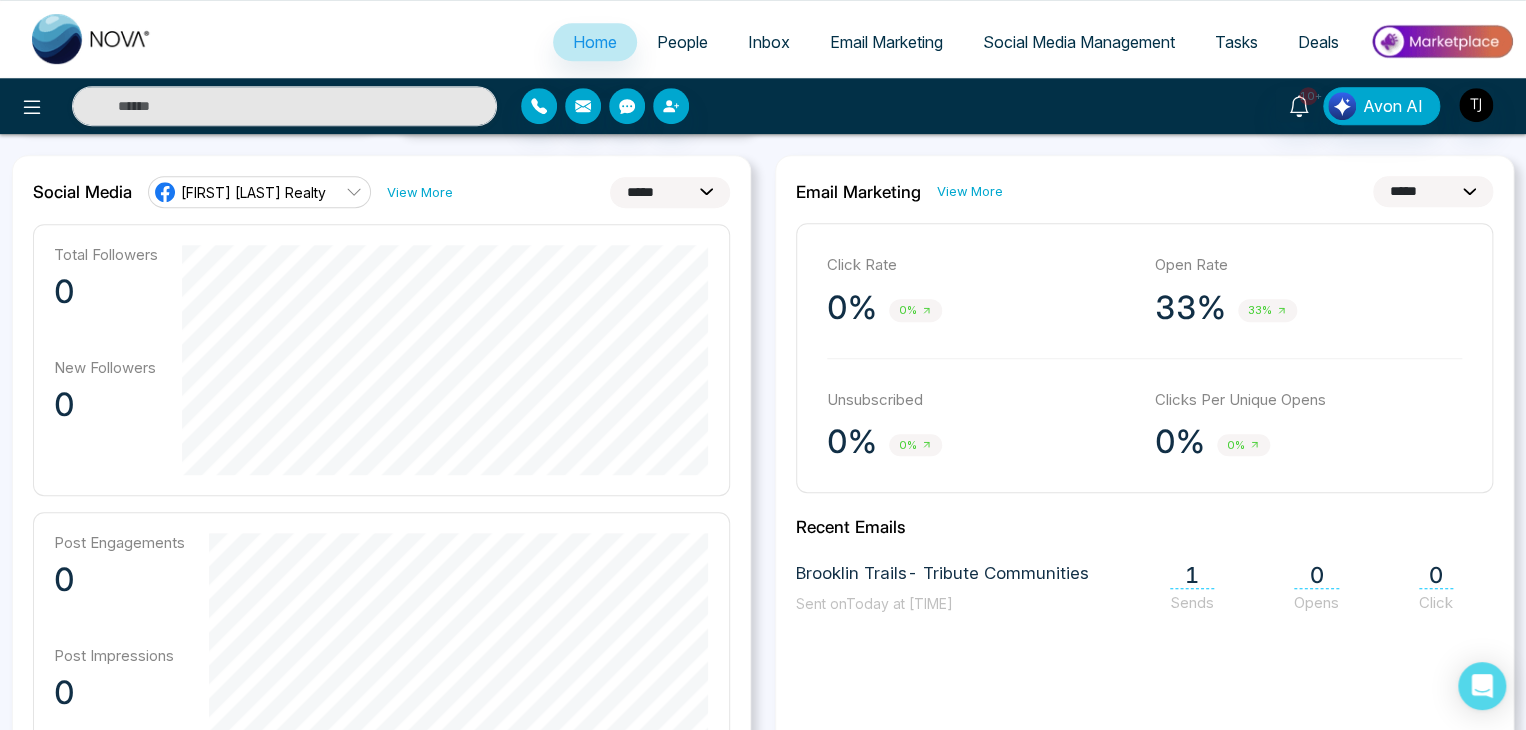 click on "**********" at bounding box center (1144, 624) 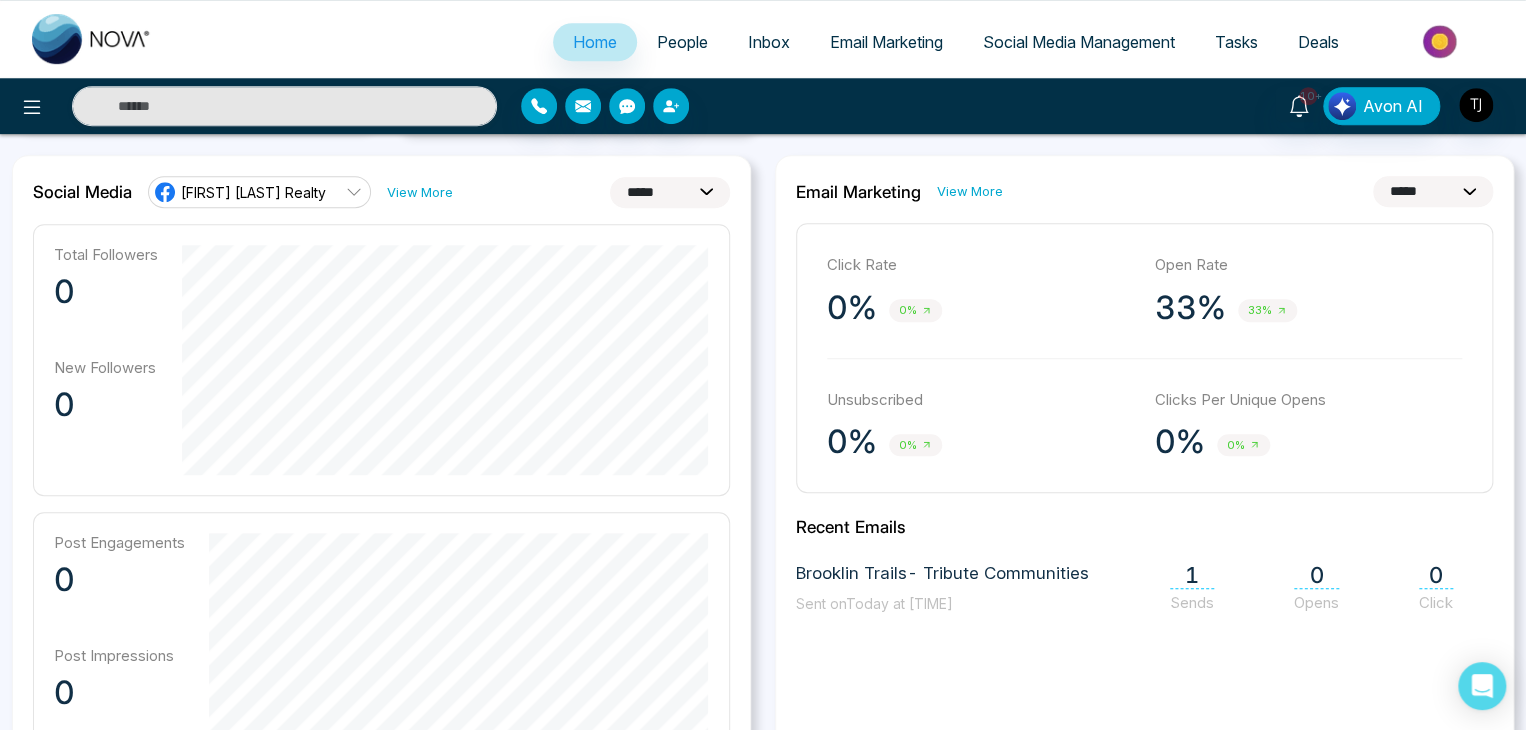 click on "**********" at bounding box center (1433, 191) 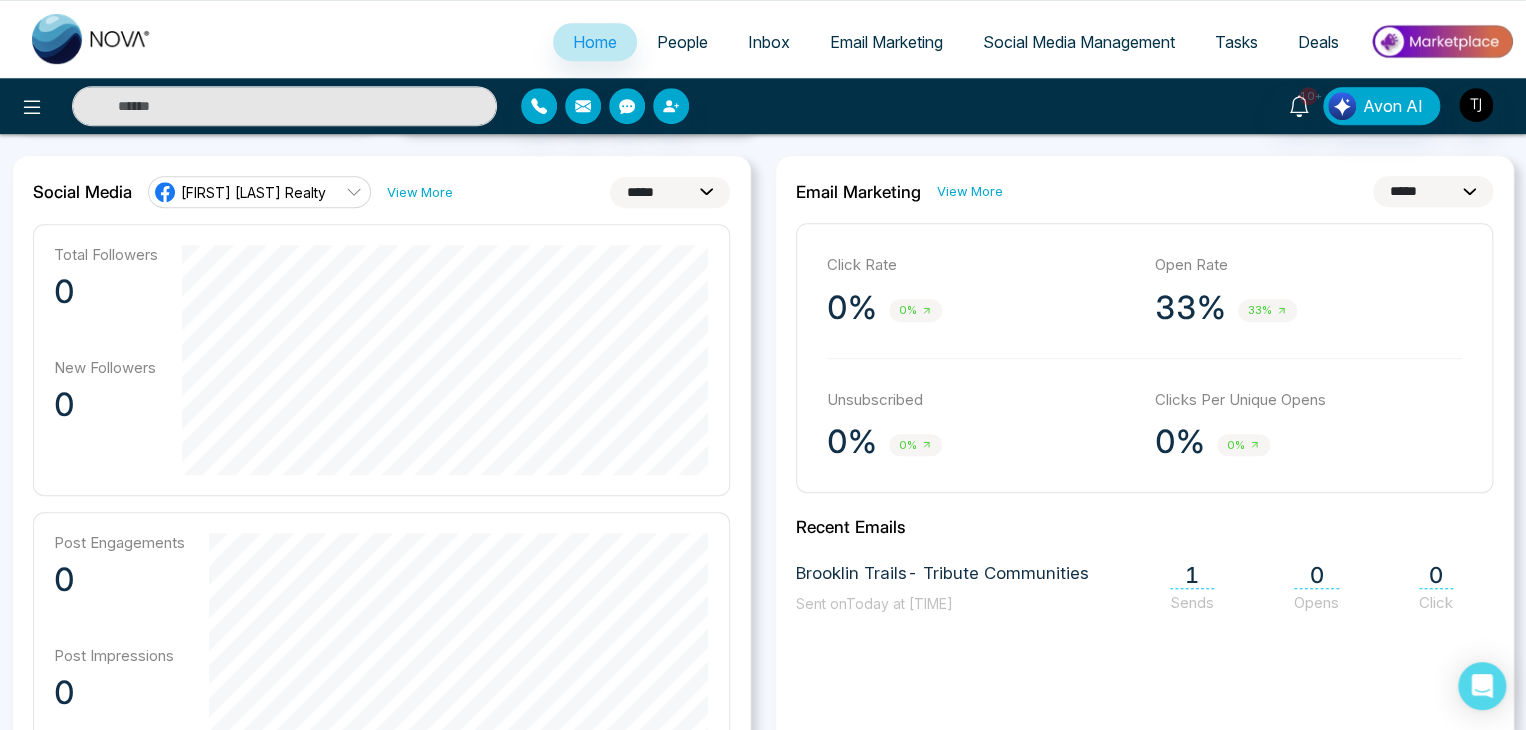 click on "**********" at bounding box center (1433, 191) 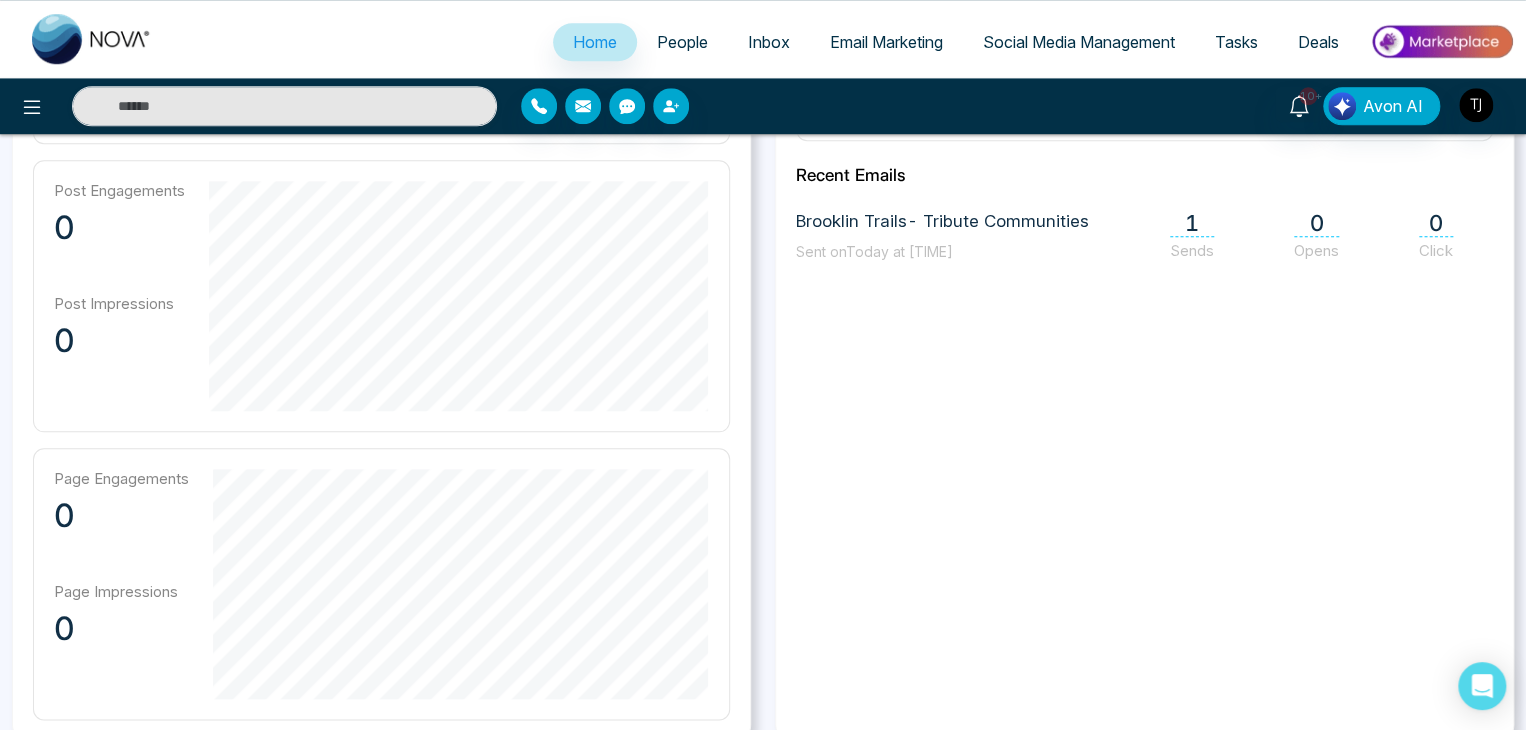 scroll, scrollTop: 872, scrollLeft: 0, axis: vertical 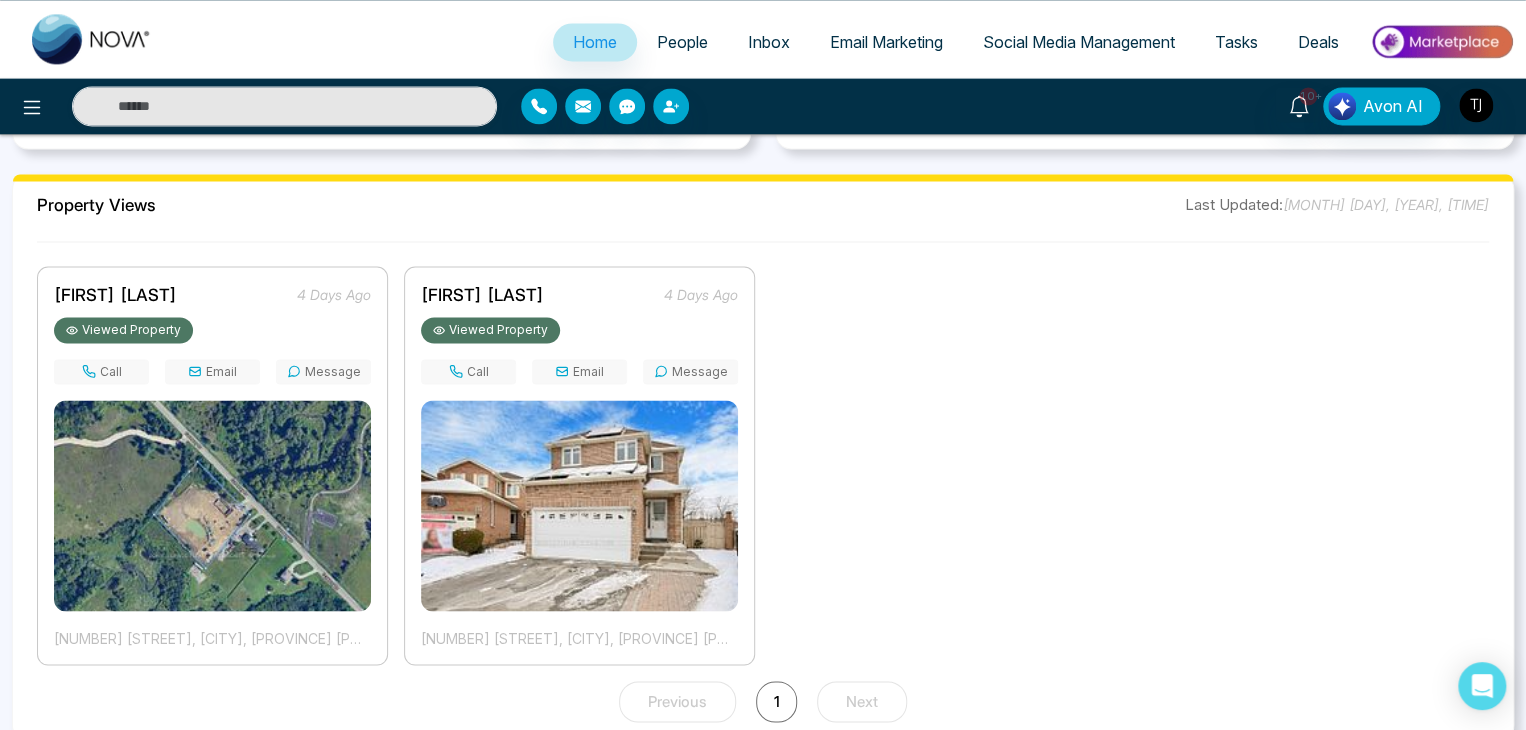 click on "Home" at bounding box center (595, 42) 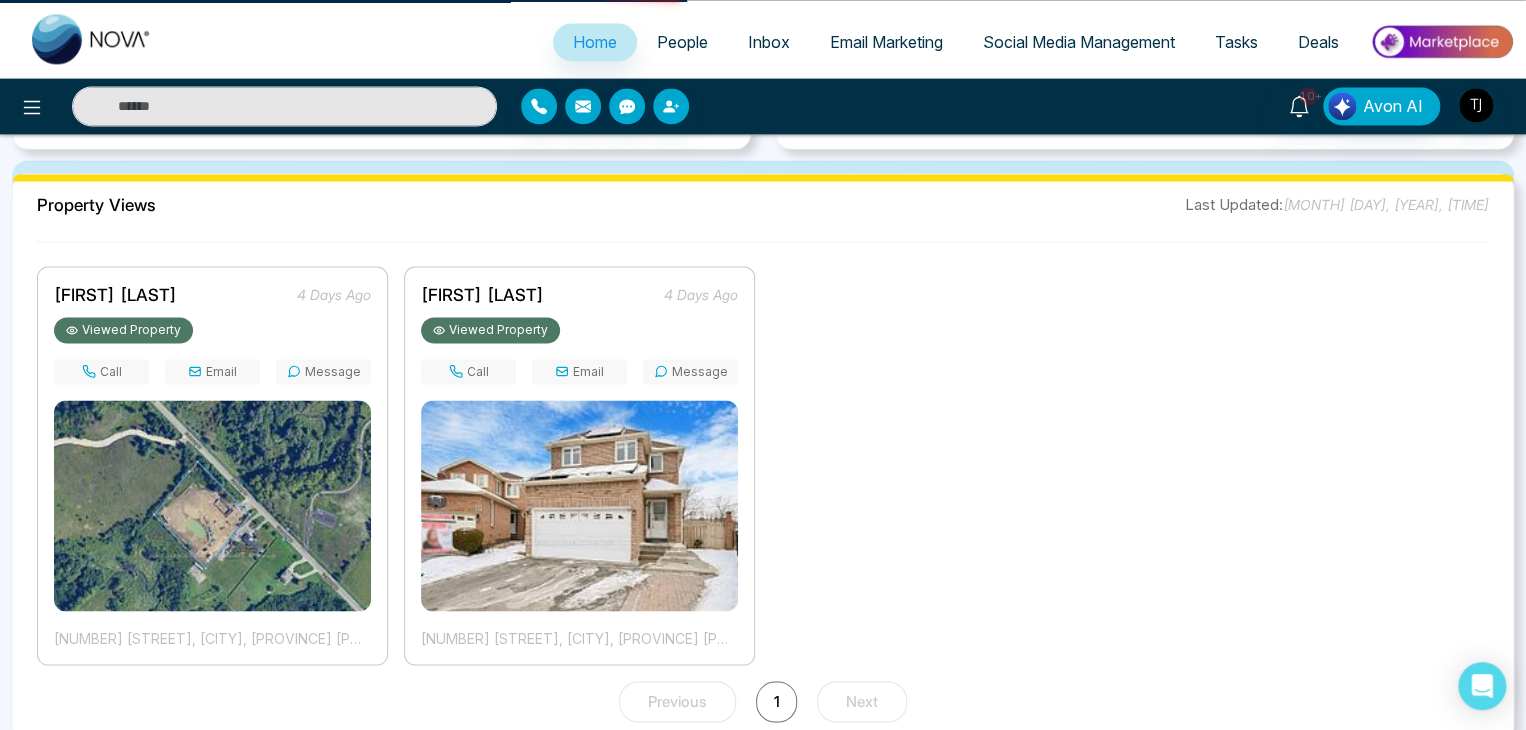 scroll, scrollTop: 0, scrollLeft: 0, axis: both 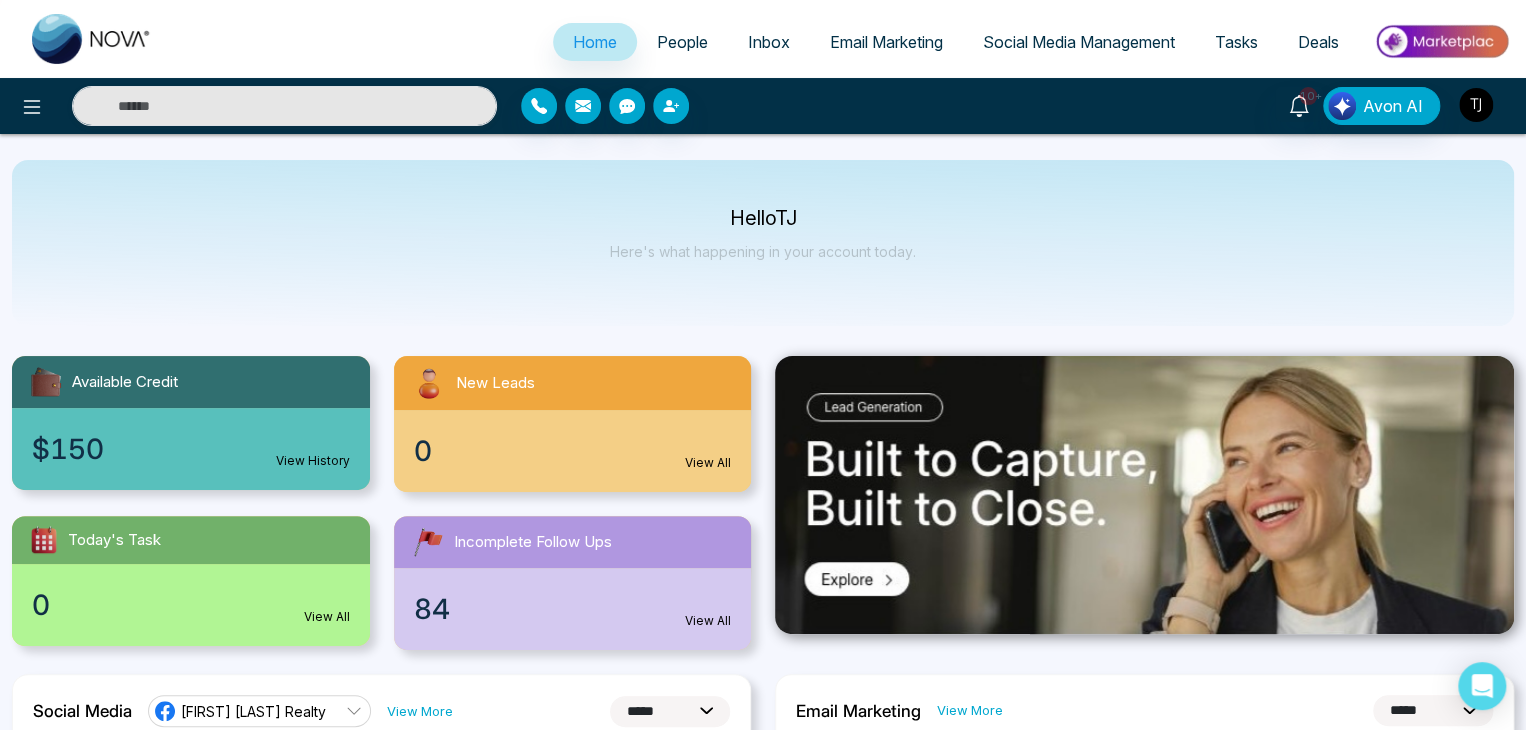 click at bounding box center [1476, 105] 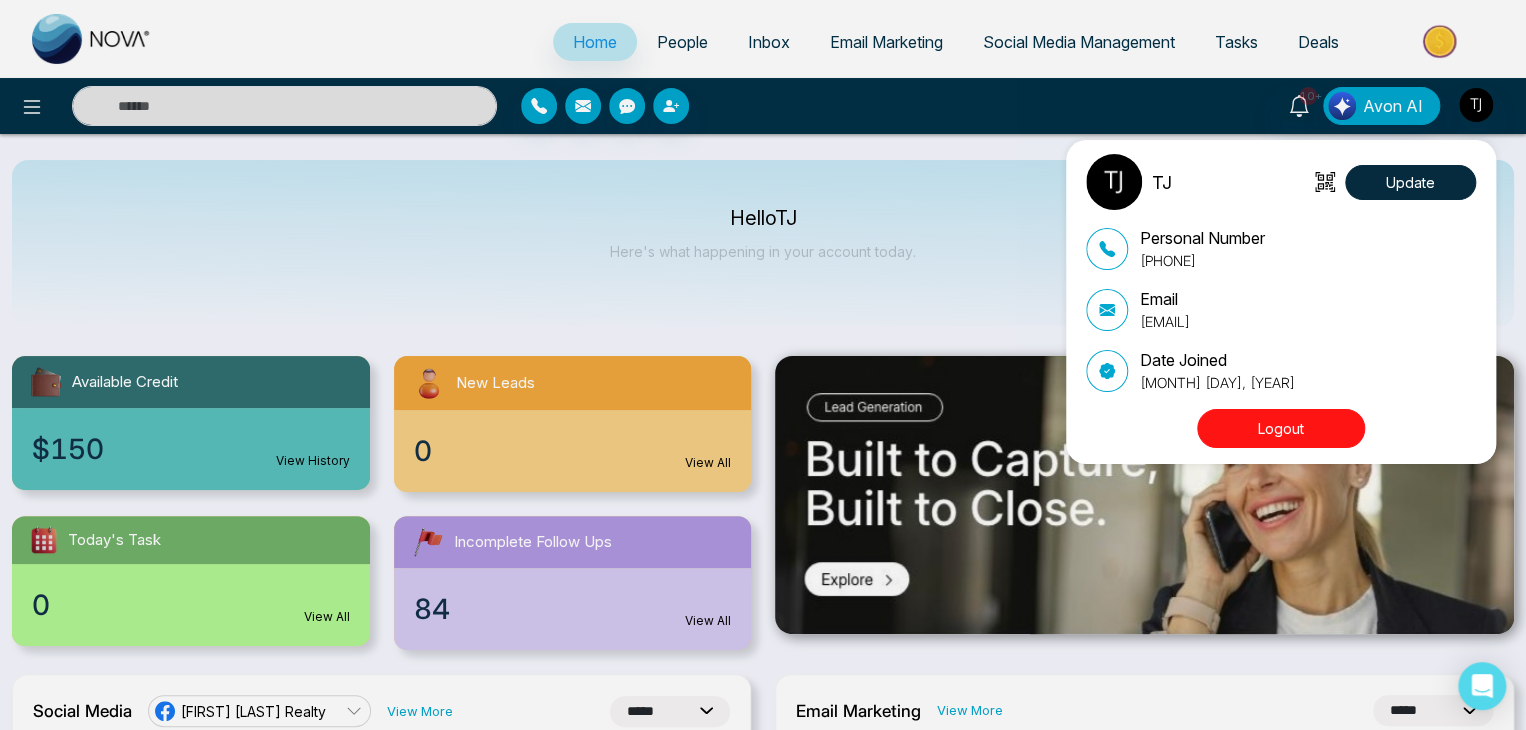 click on "Logout" at bounding box center (1281, 428) 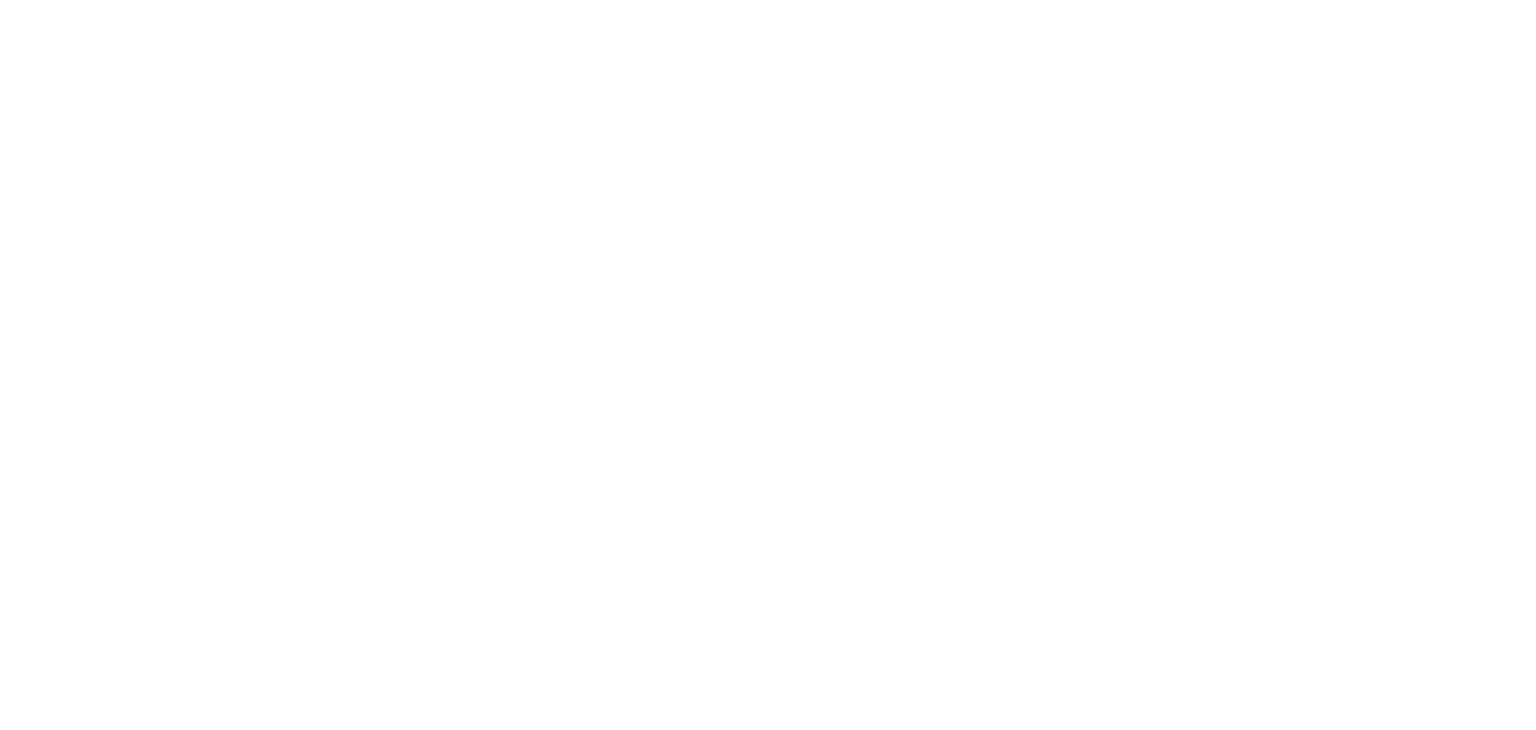 scroll, scrollTop: 0, scrollLeft: 0, axis: both 